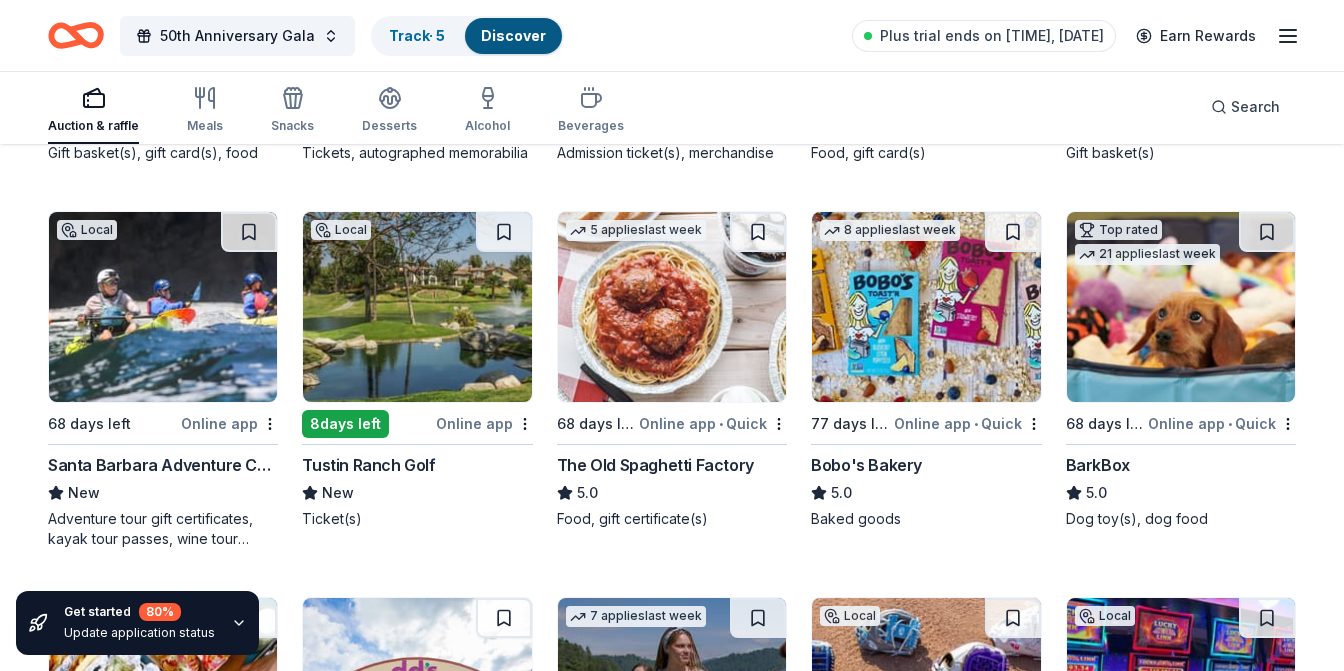 scroll, scrollTop: 2821, scrollLeft: 0, axis: vertical 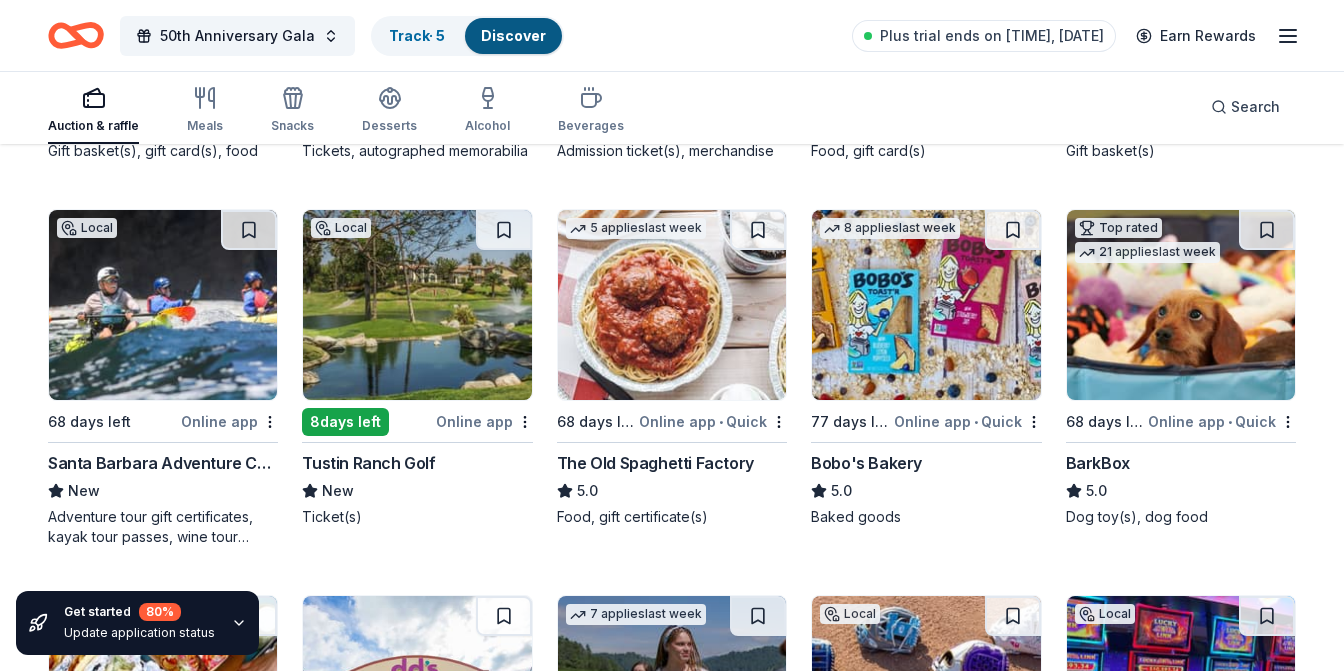 click on "Tustin Ranch Golf" at bounding box center (368, 463) 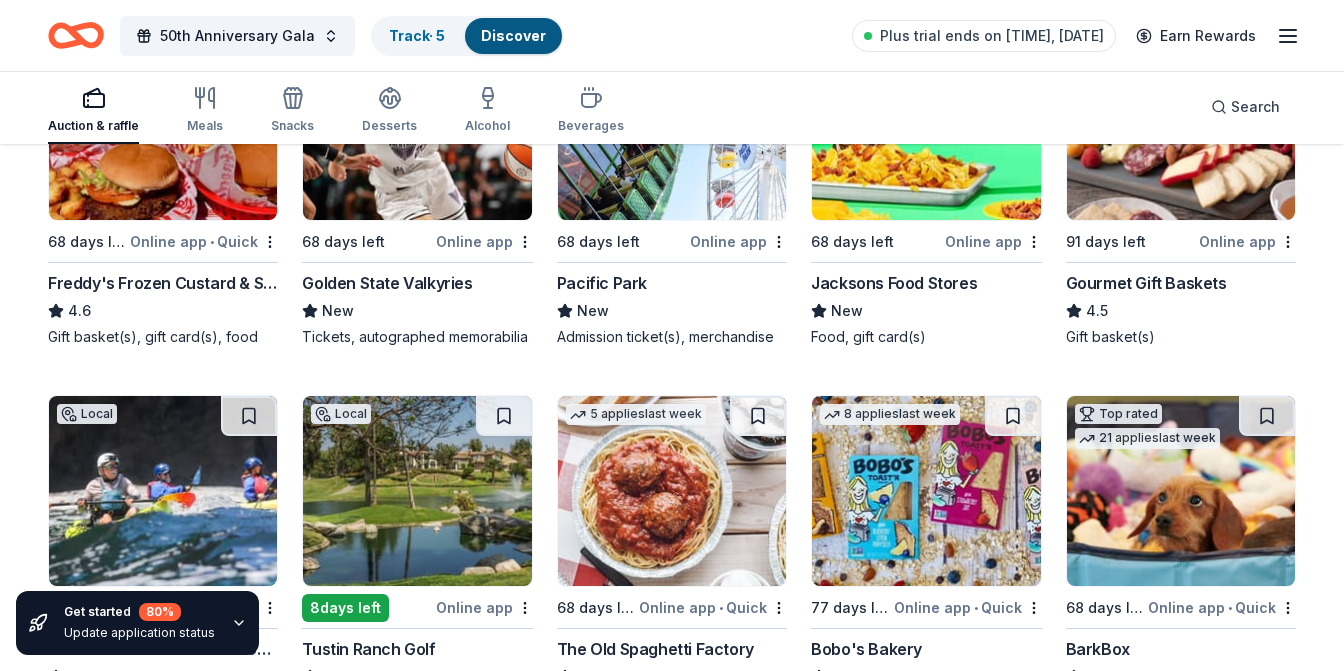 scroll, scrollTop: 2638, scrollLeft: 0, axis: vertical 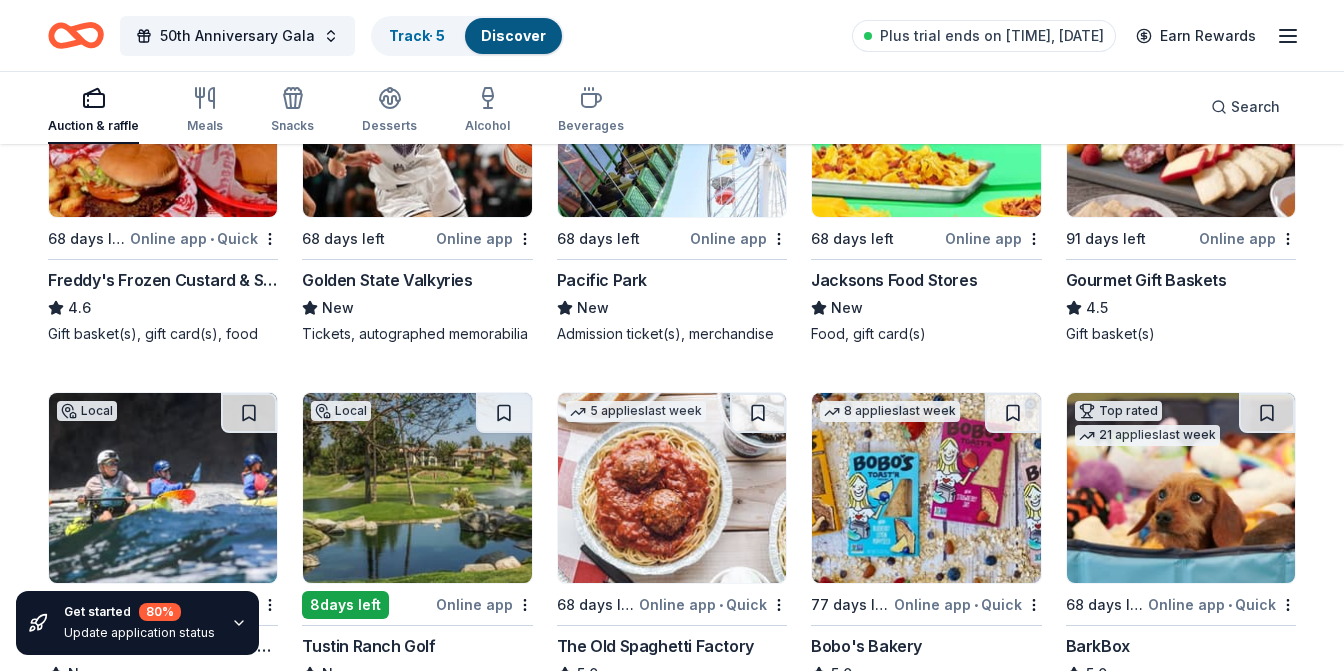 click at bounding box center [672, 488] 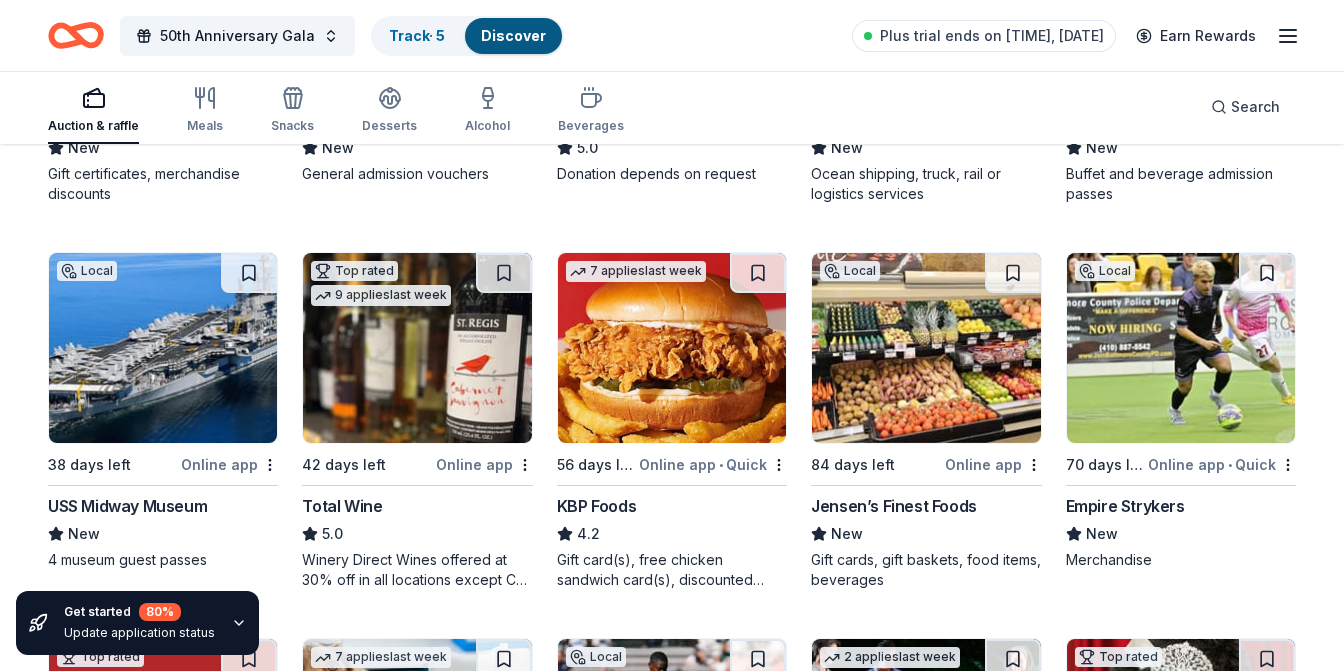 scroll, scrollTop: 1654, scrollLeft: 0, axis: vertical 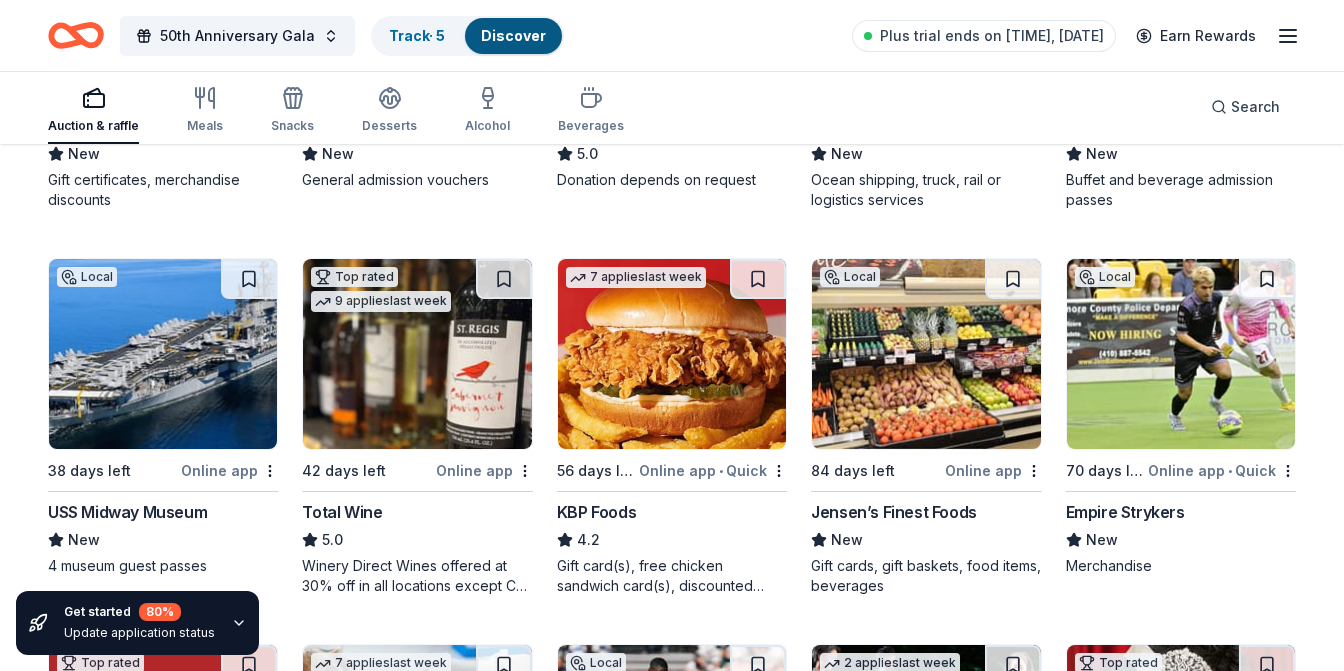 click on "Jensen’s Finest Foods" at bounding box center [894, 512] 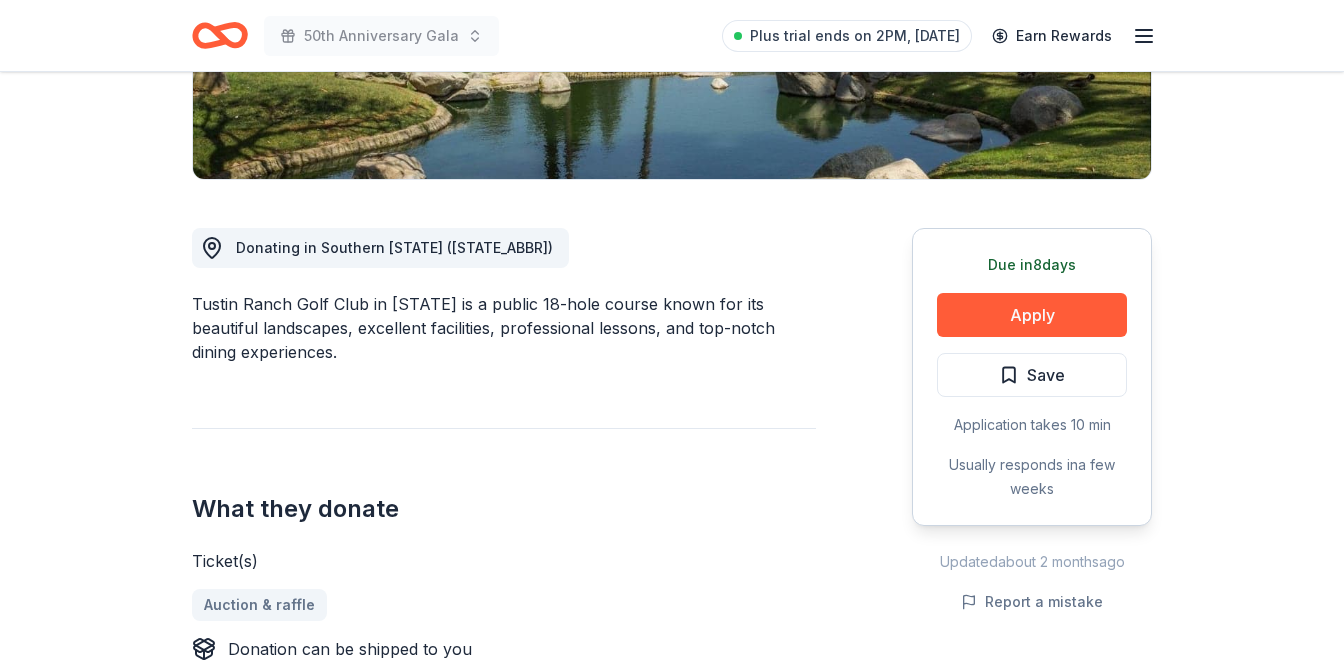 scroll, scrollTop: 428, scrollLeft: 0, axis: vertical 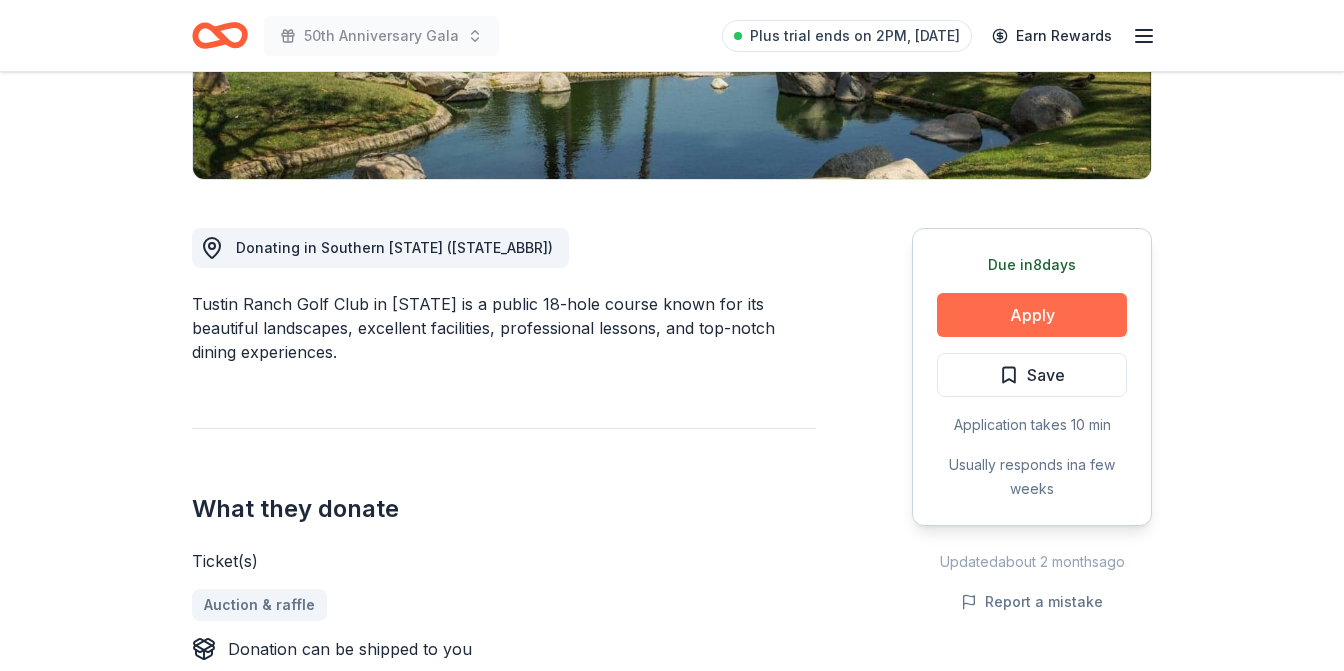 click on "Apply" at bounding box center [1032, 315] 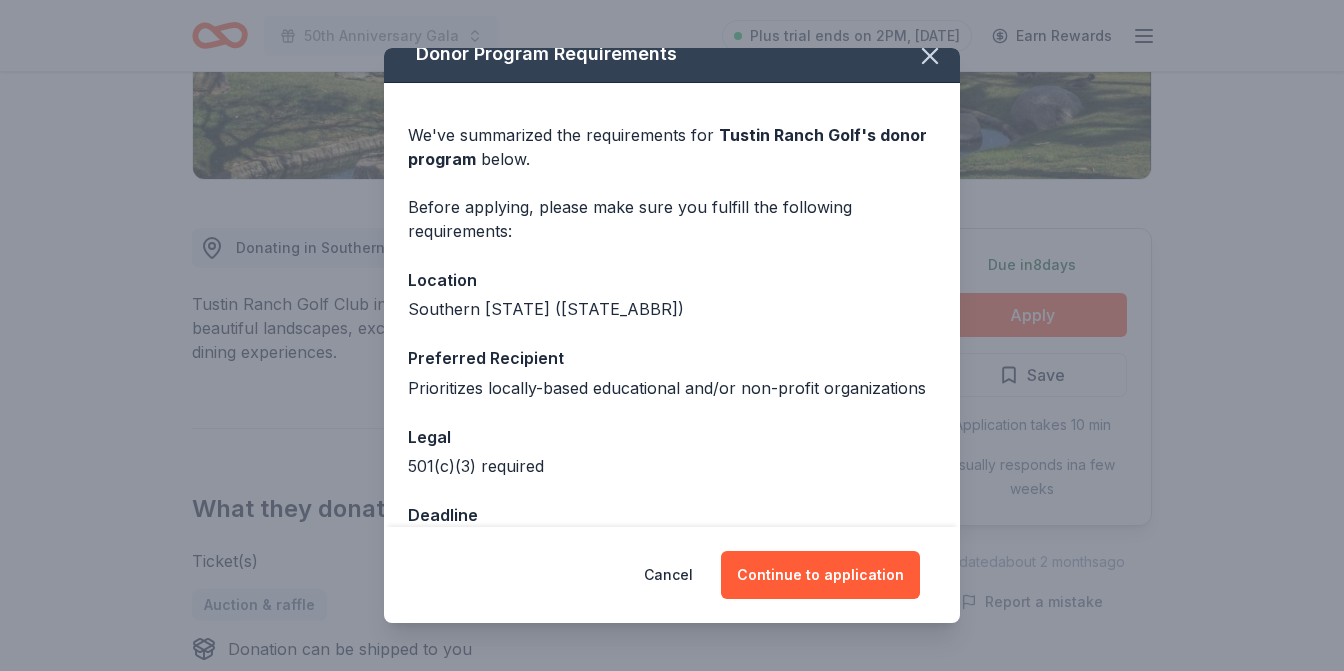 scroll, scrollTop: 23, scrollLeft: 0, axis: vertical 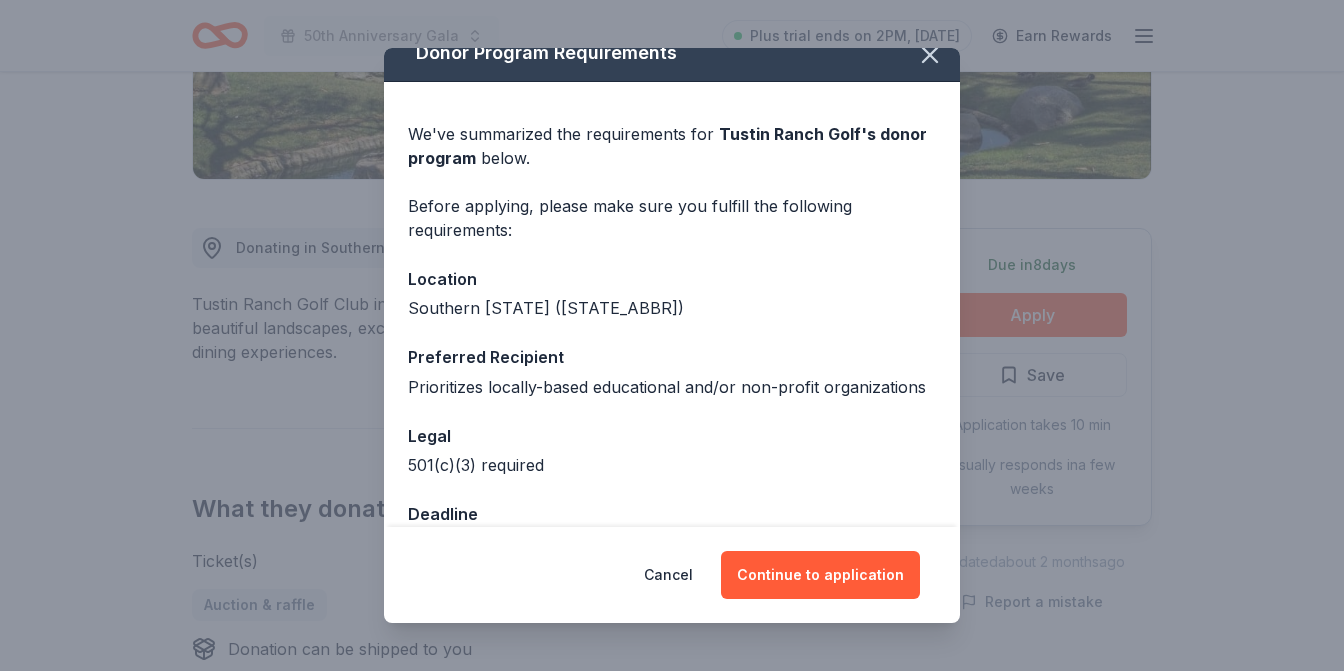 click on "Tustin Ranch Golf 's donor program" at bounding box center [667, 146] 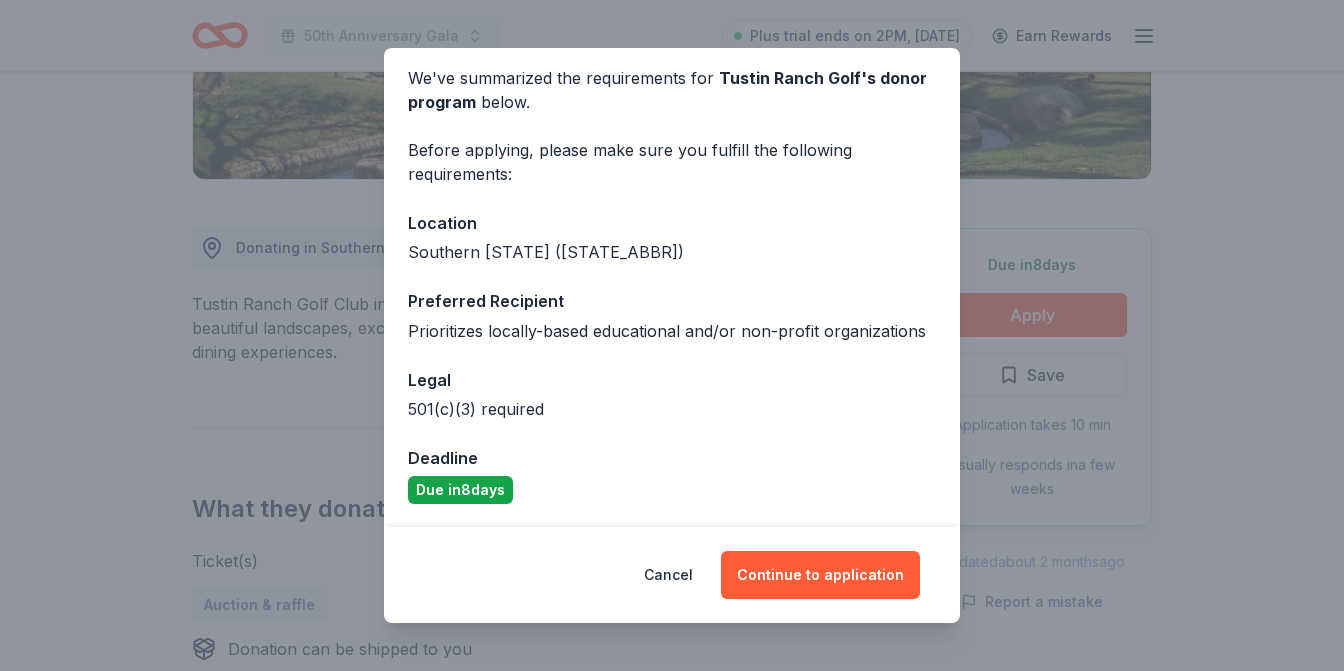 scroll, scrollTop: 78, scrollLeft: 0, axis: vertical 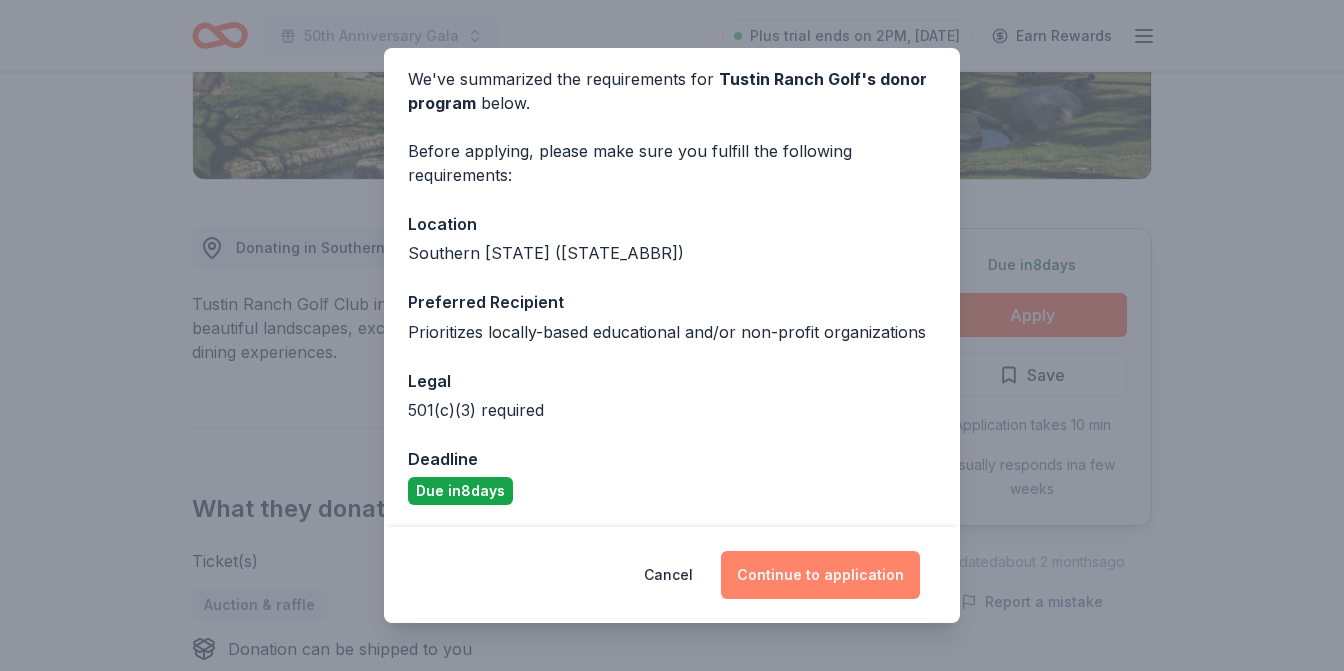 click on "Continue to application" at bounding box center (820, 575) 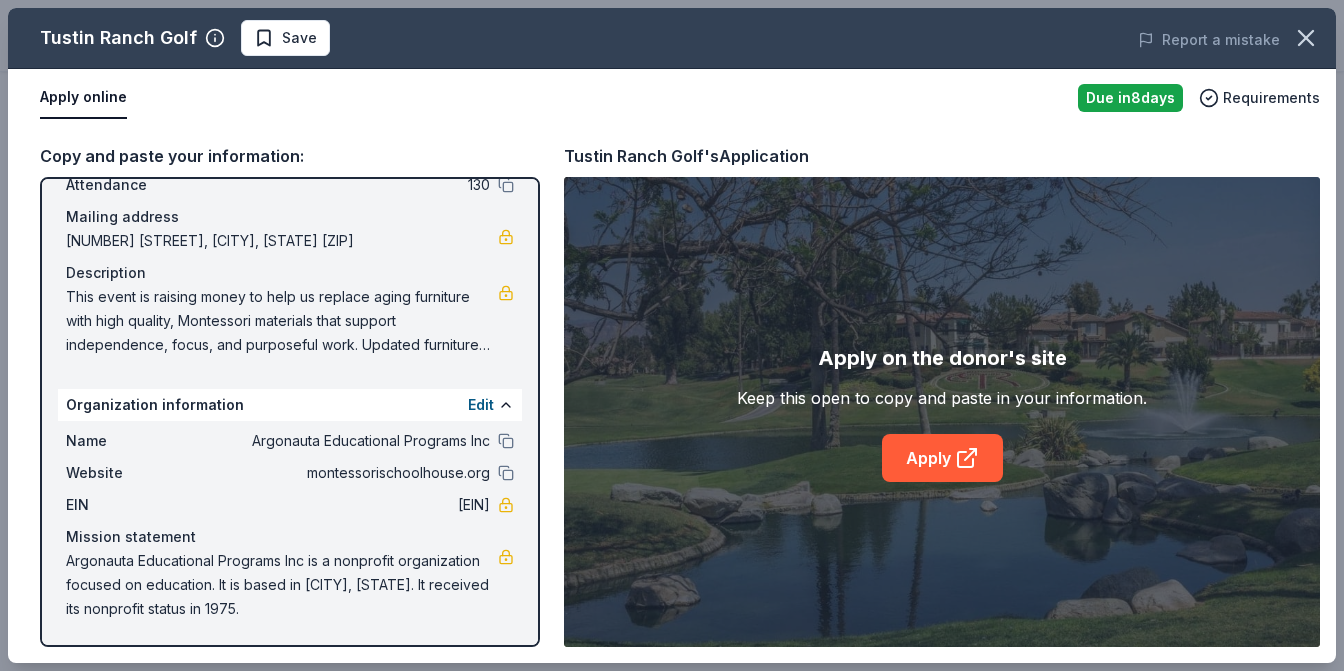 scroll, scrollTop: 126, scrollLeft: 0, axis: vertical 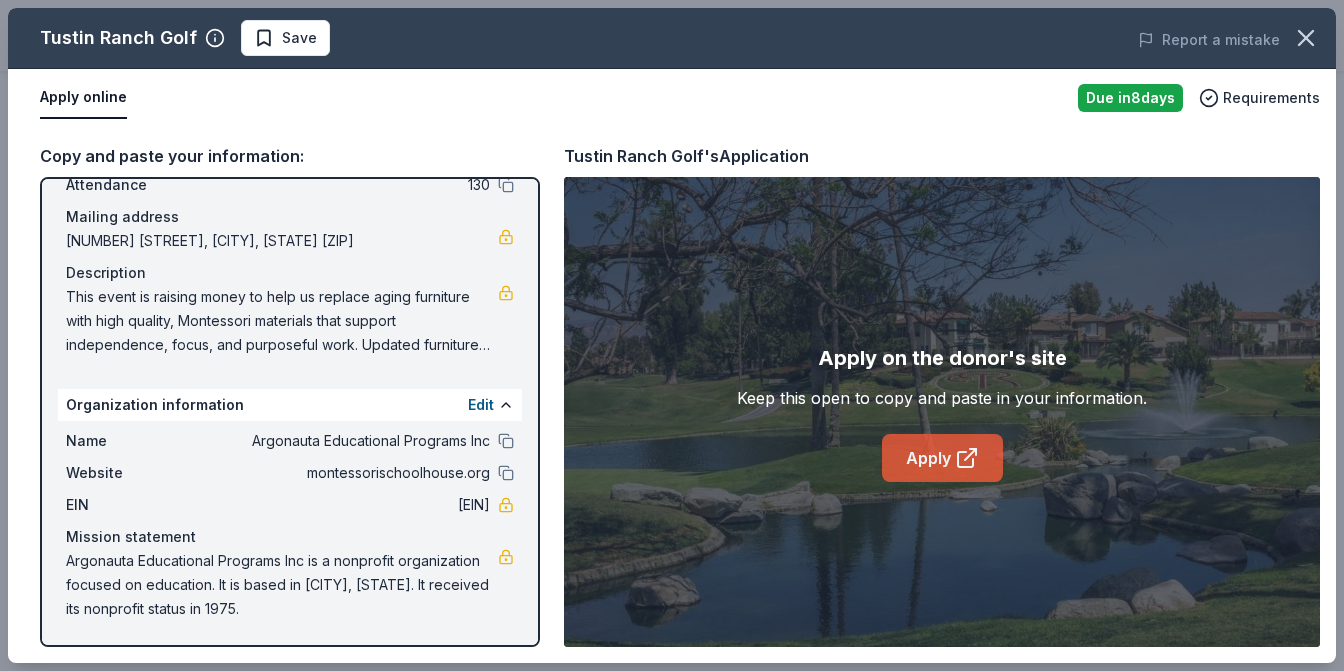 click on "Apply" at bounding box center (942, 458) 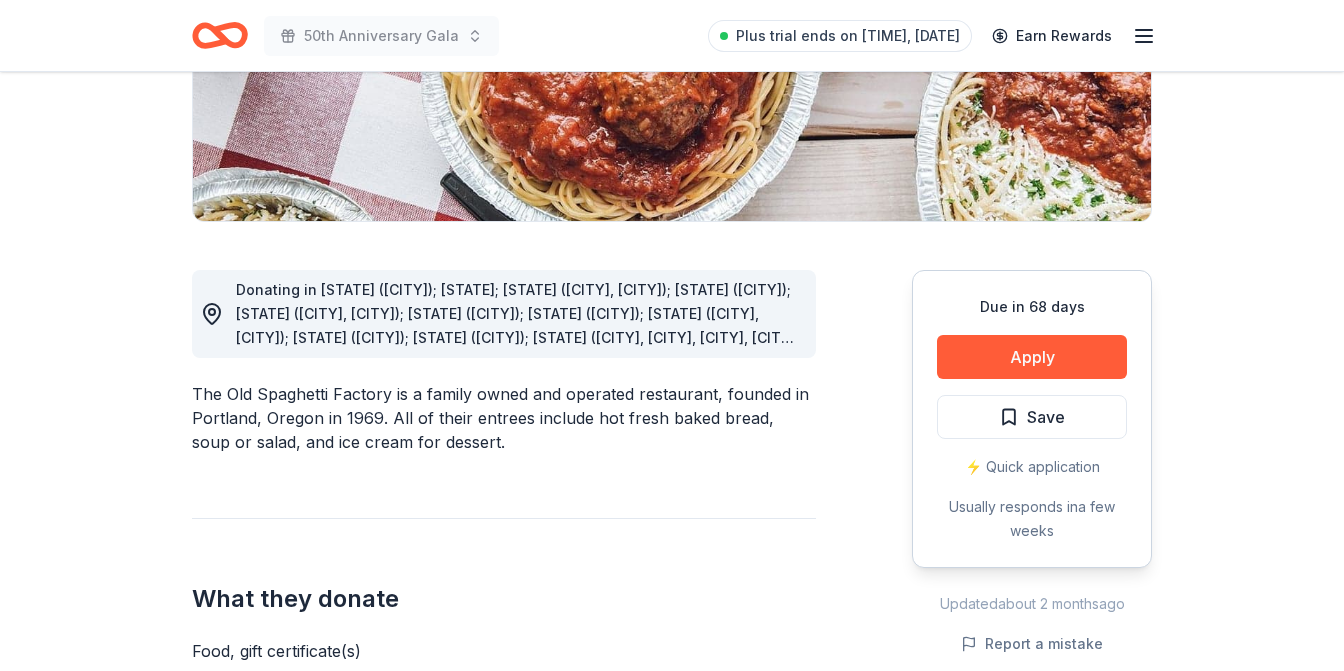 scroll, scrollTop: 372, scrollLeft: 0, axis: vertical 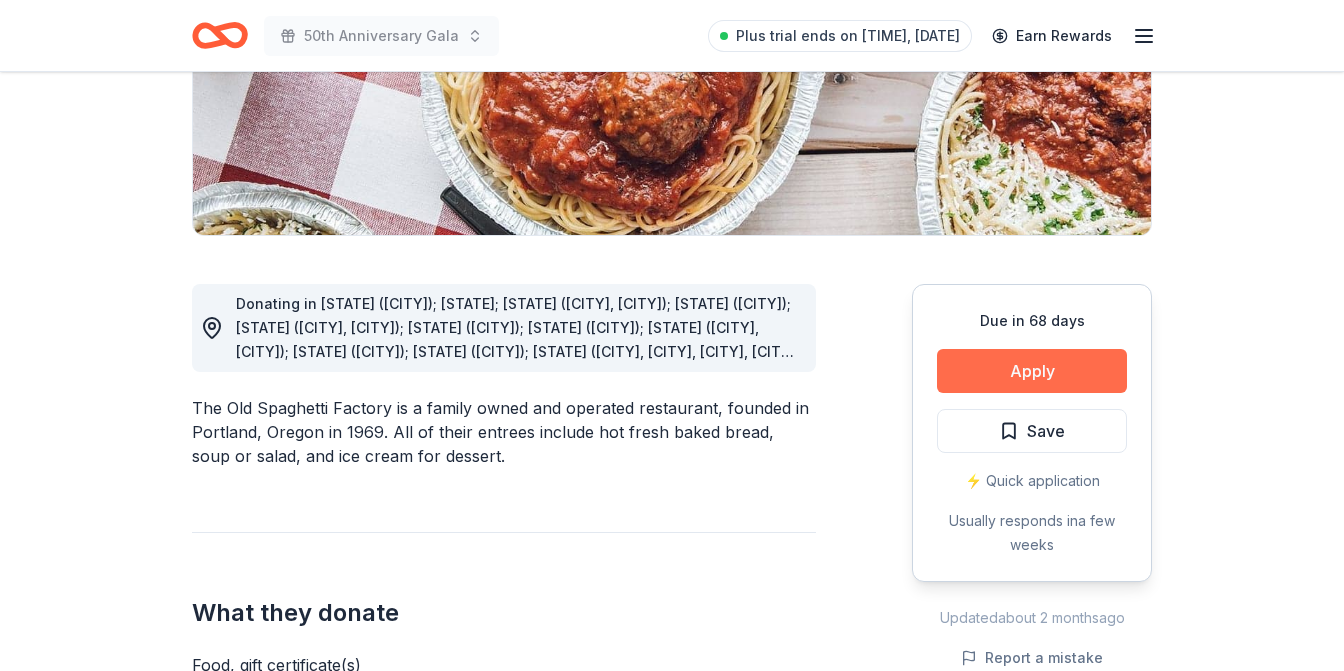 click on "Apply" at bounding box center [1032, 371] 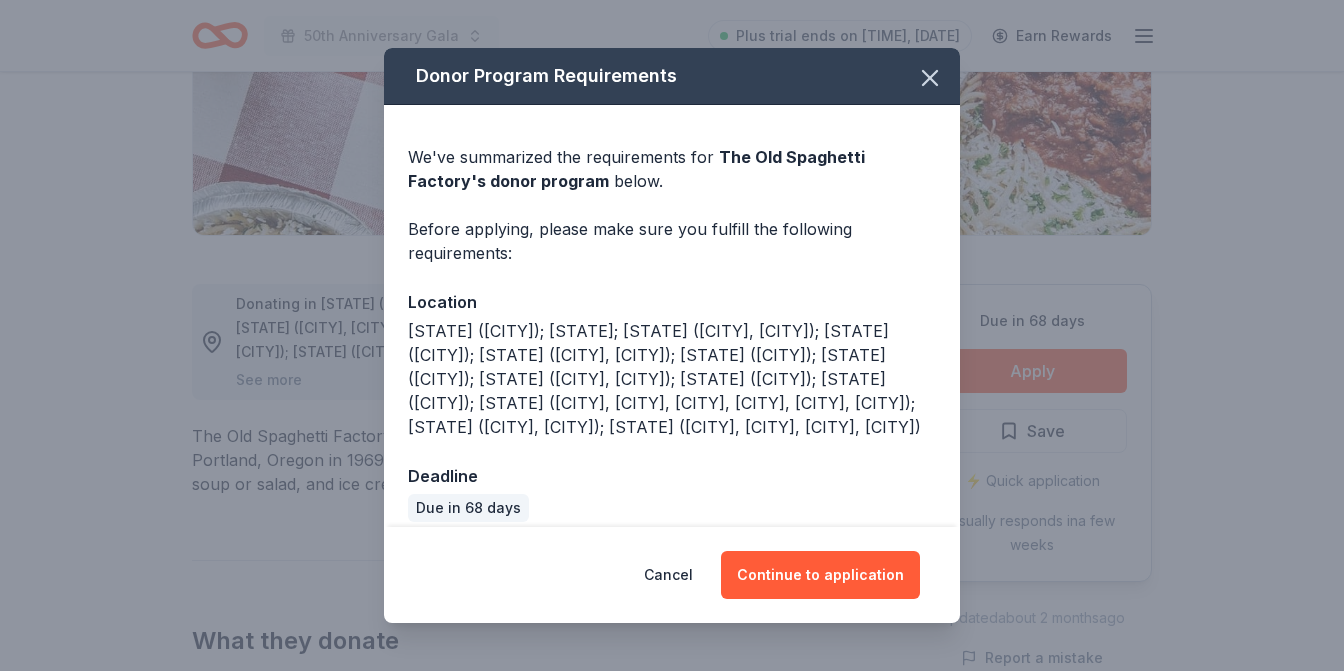 click on "The Old Spaghetti Factory 's donor program" at bounding box center [636, 169] 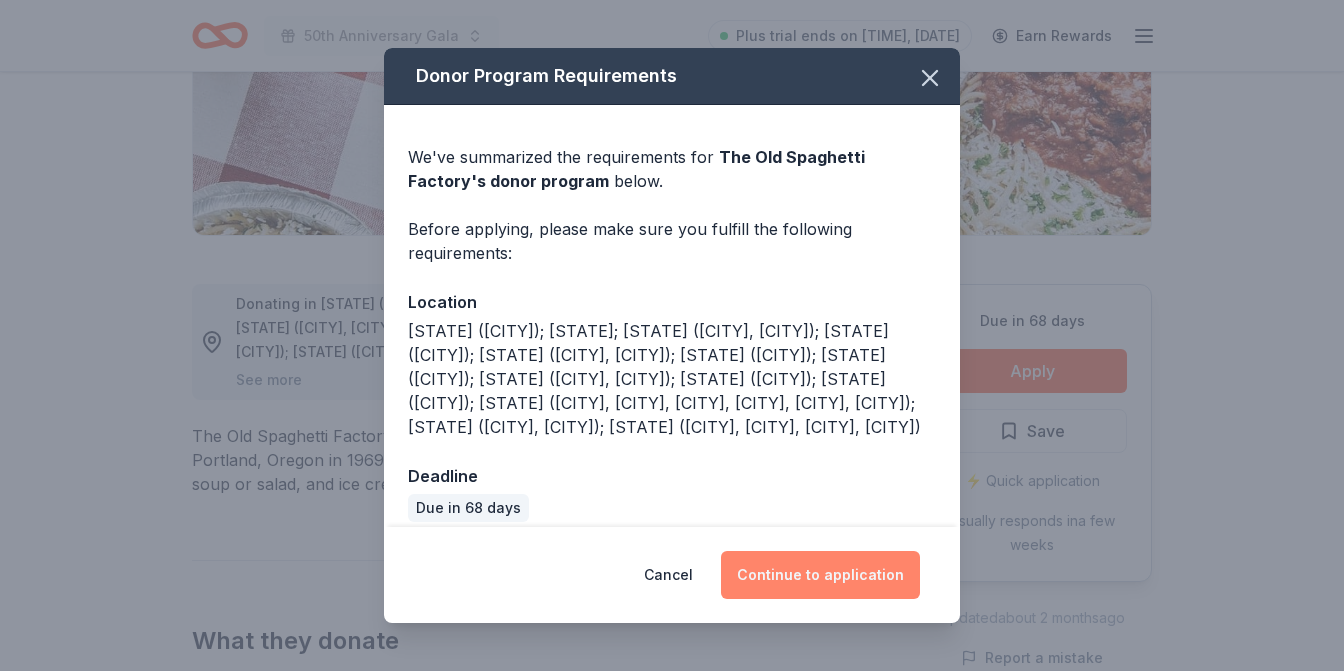 click on "Continue to application" at bounding box center [820, 575] 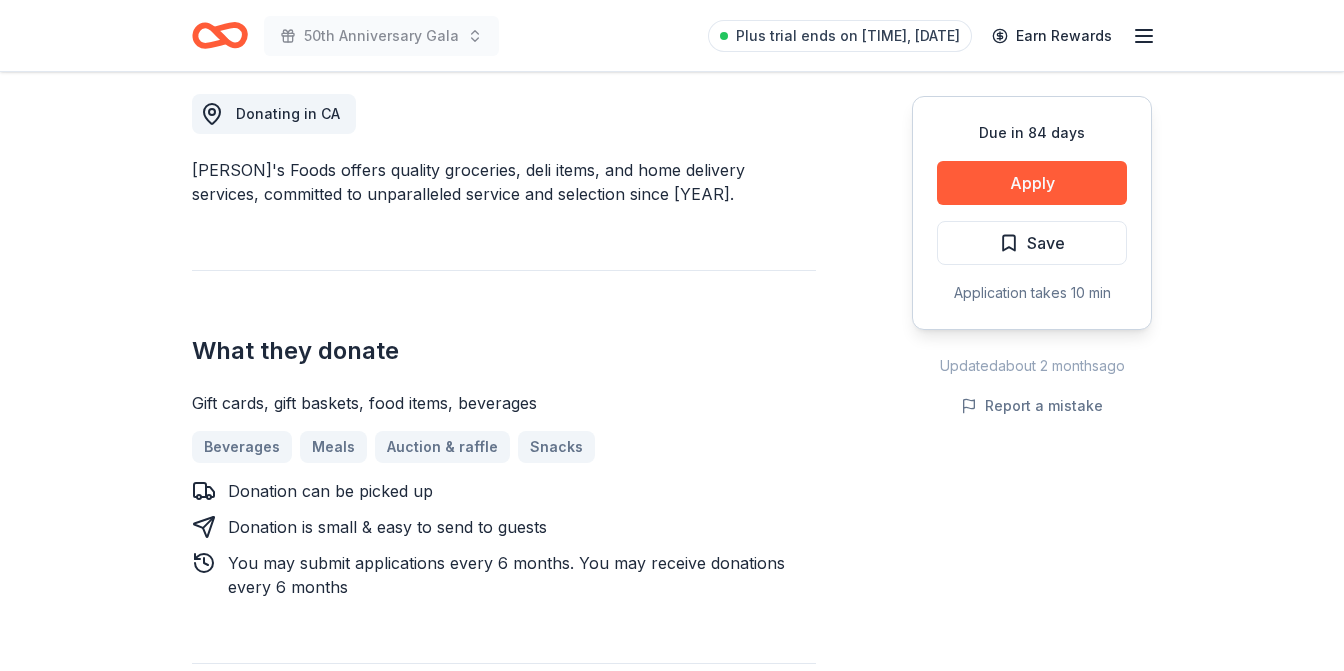 scroll, scrollTop: 568, scrollLeft: 0, axis: vertical 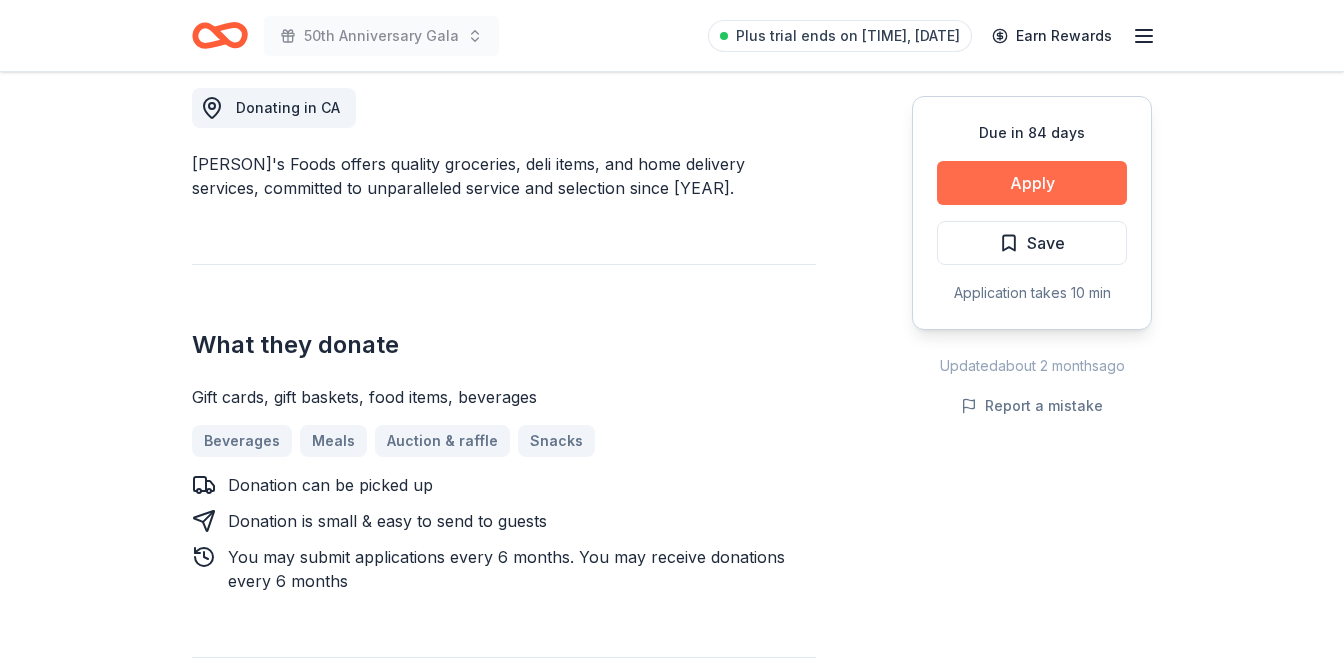 click on "Apply" at bounding box center (1032, 183) 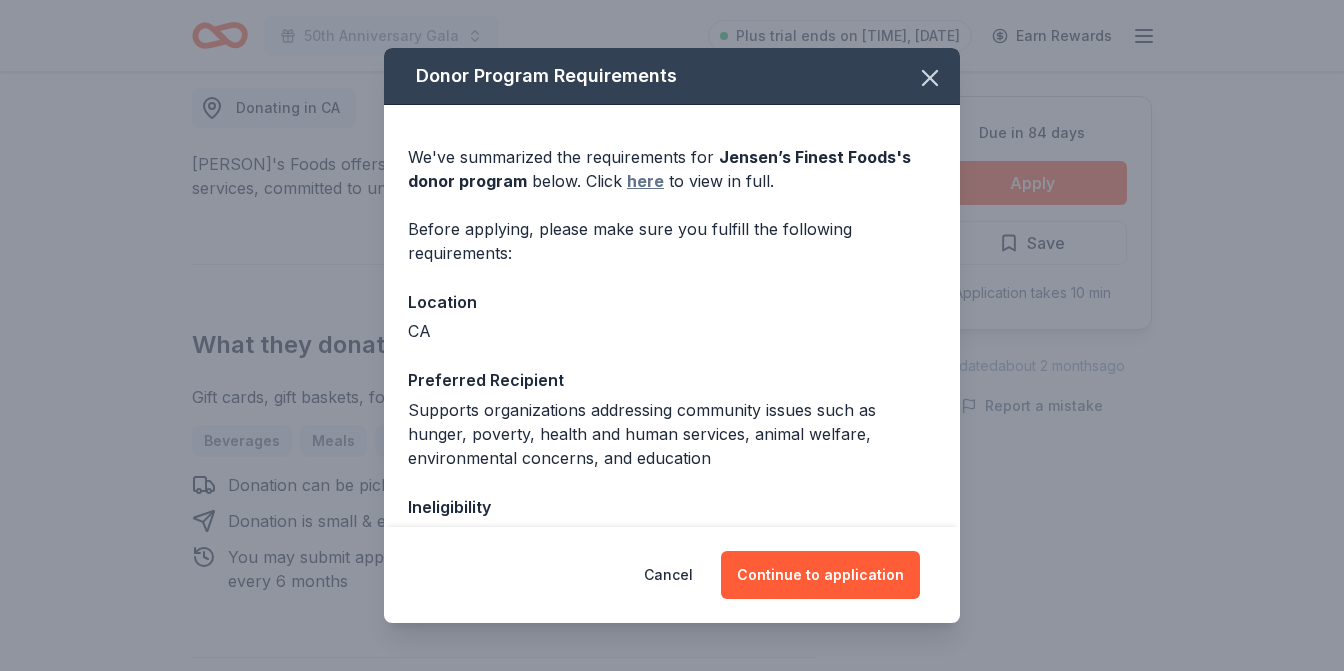 click on "here" at bounding box center [645, 181] 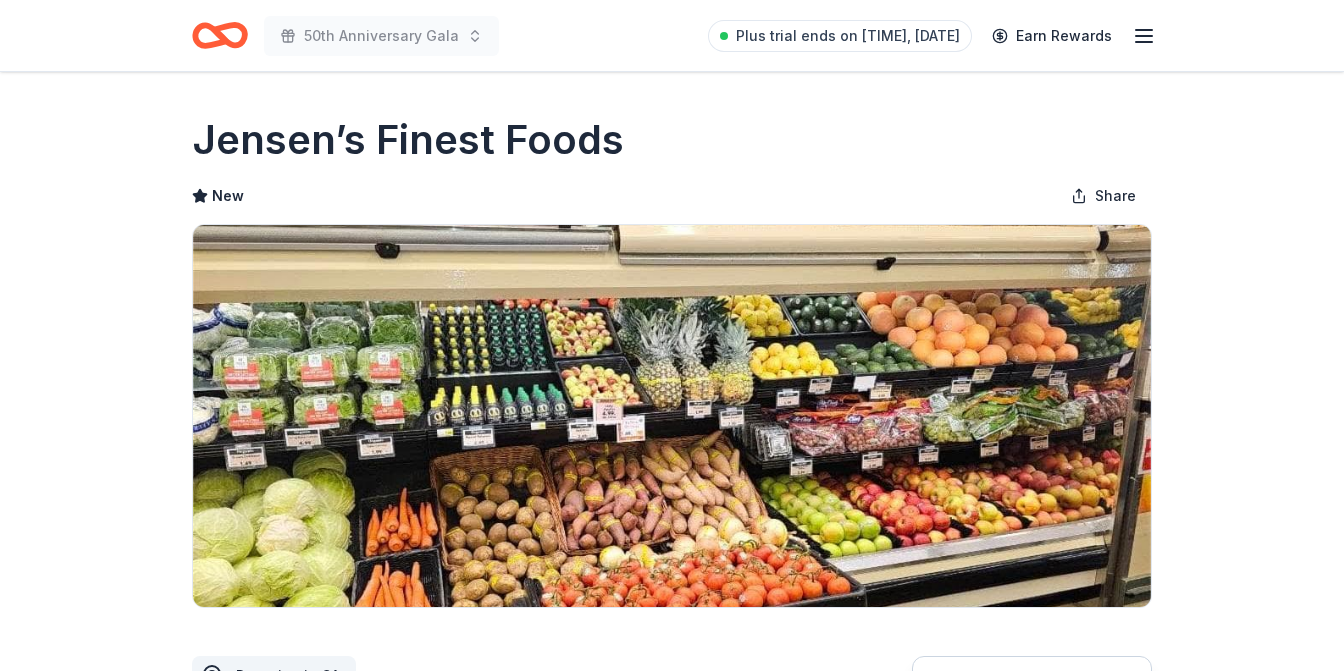 scroll, scrollTop: 0, scrollLeft: 0, axis: both 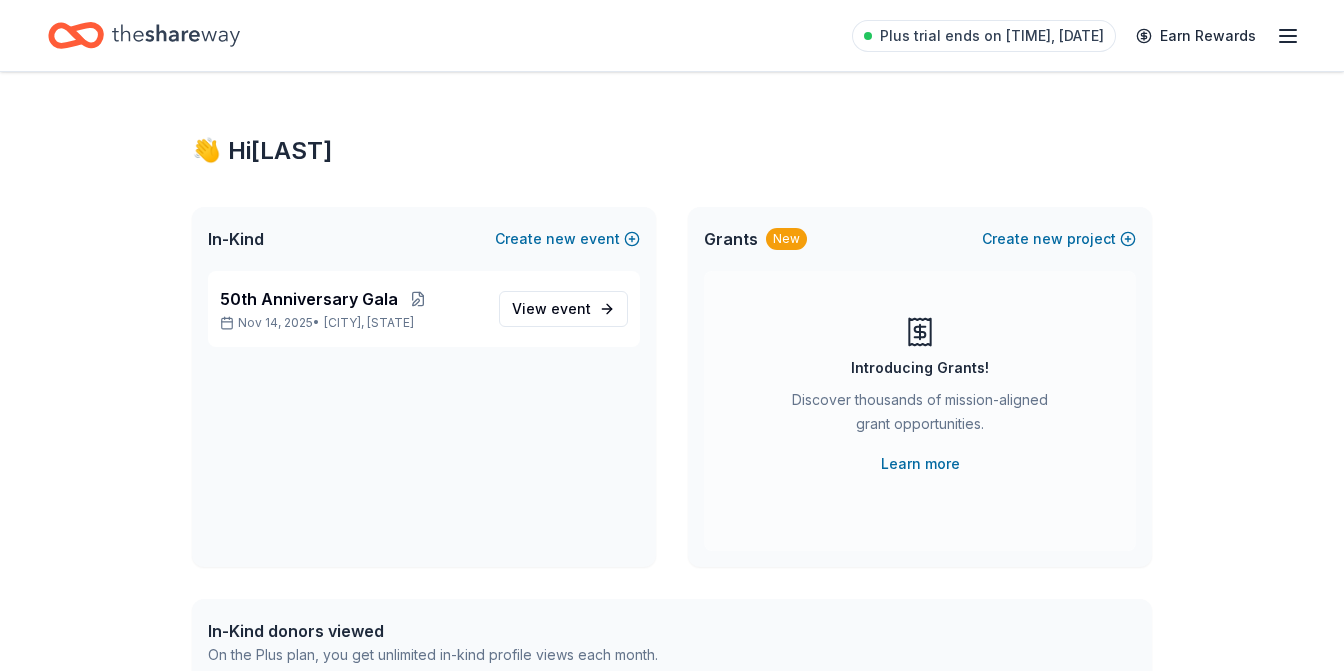 click 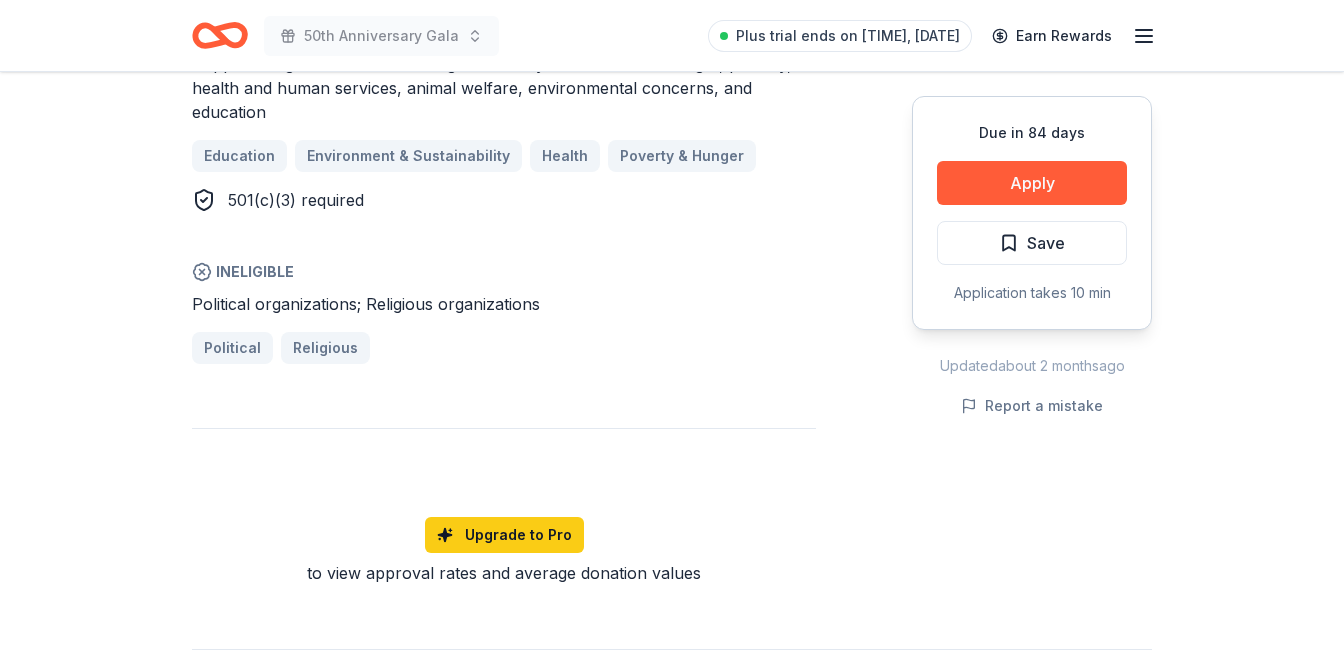 scroll, scrollTop: 2167, scrollLeft: 0, axis: vertical 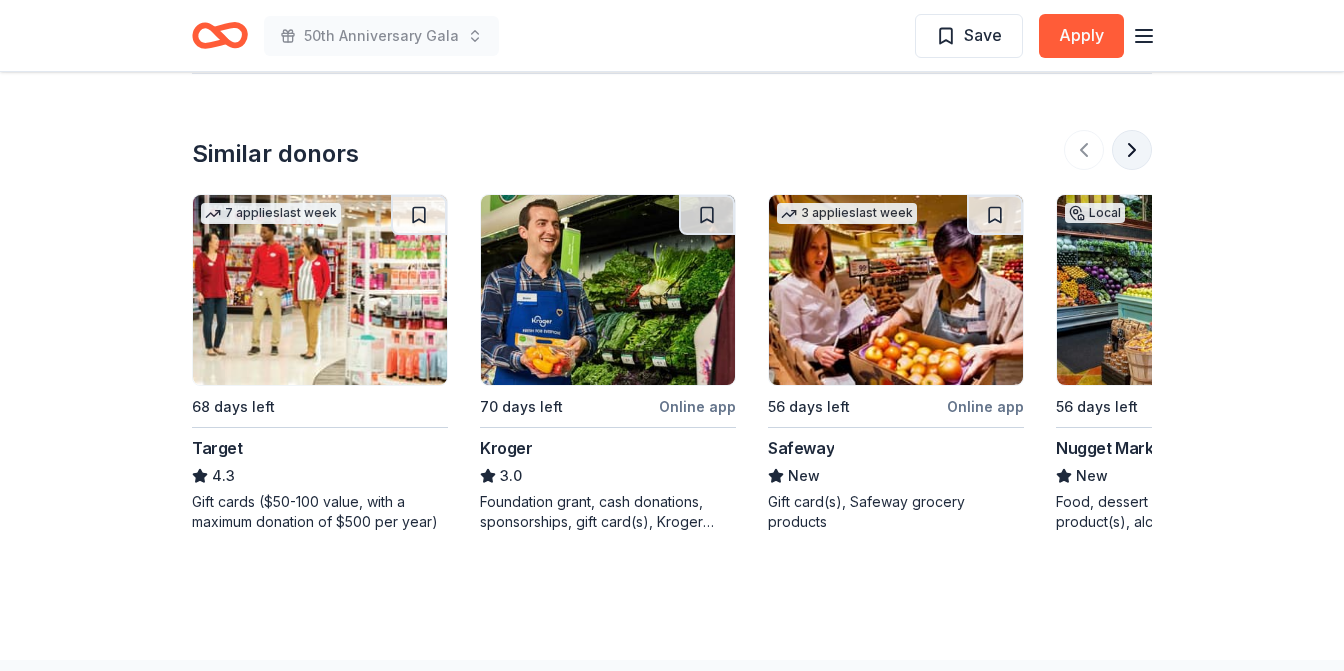 click at bounding box center (1132, 150) 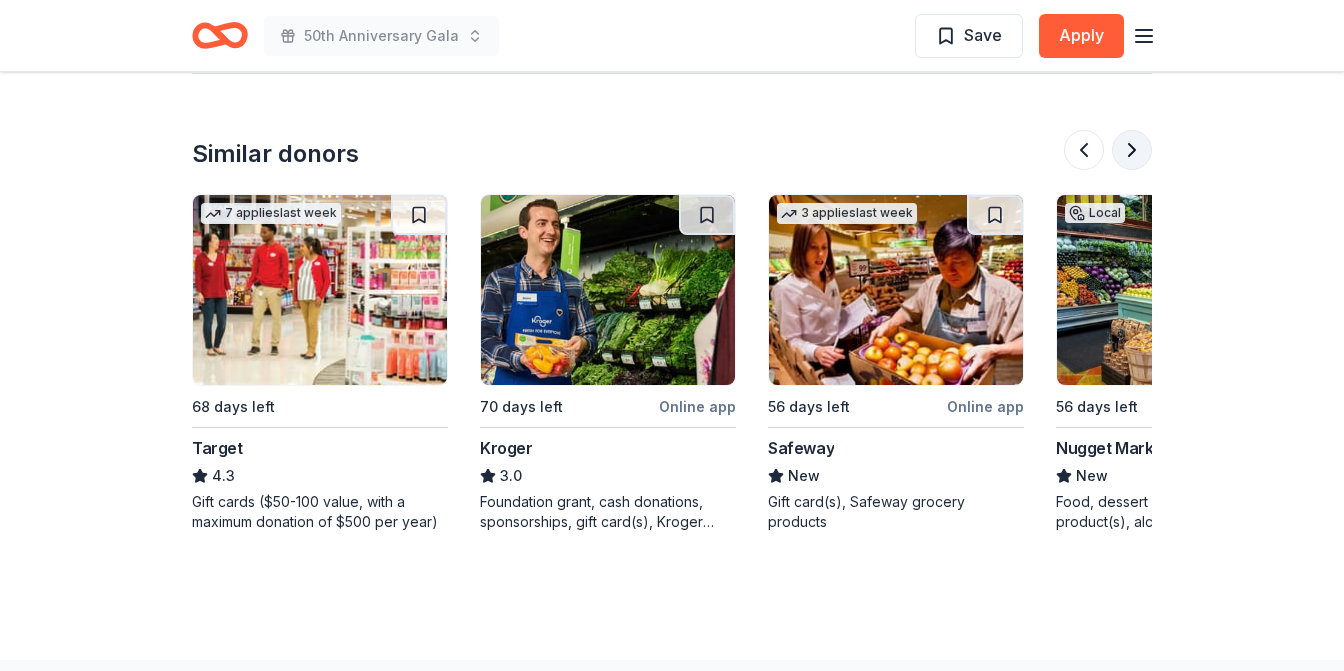scroll, scrollTop: 0, scrollLeft: 864, axis: horizontal 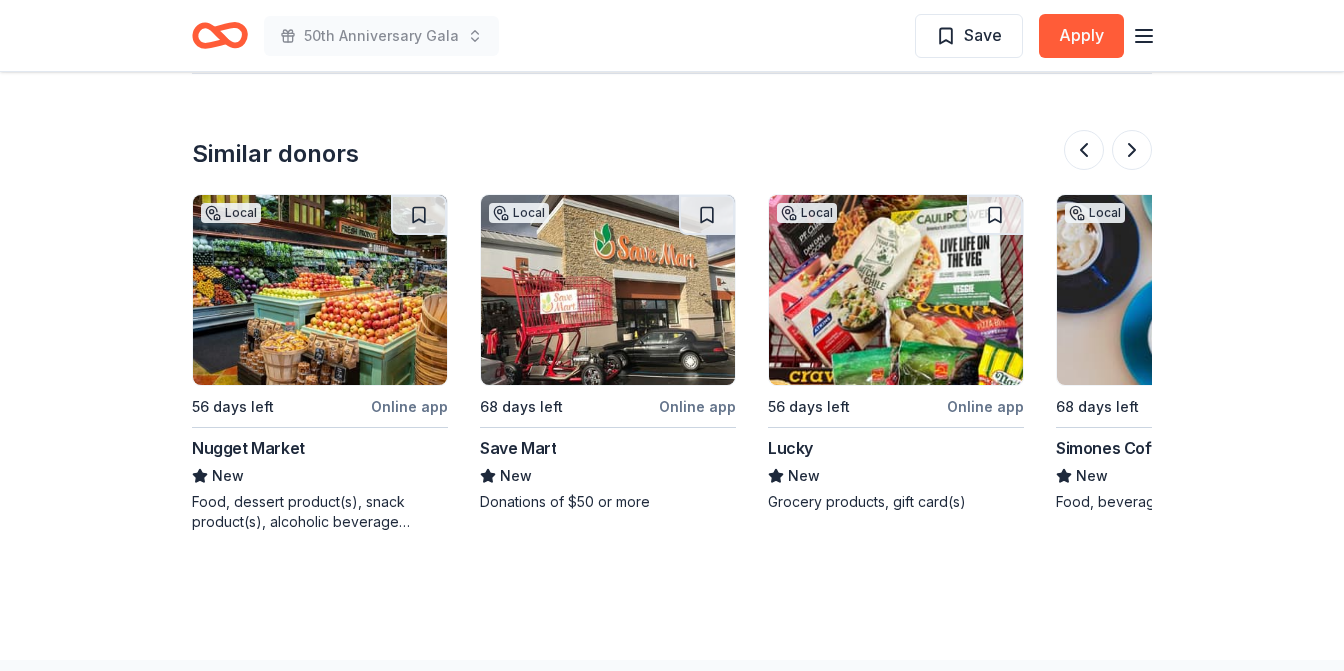 drag, startPoint x: 1101, startPoint y: 44, endPoint x: 1151, endPoint y: 31, distance: 51.662365 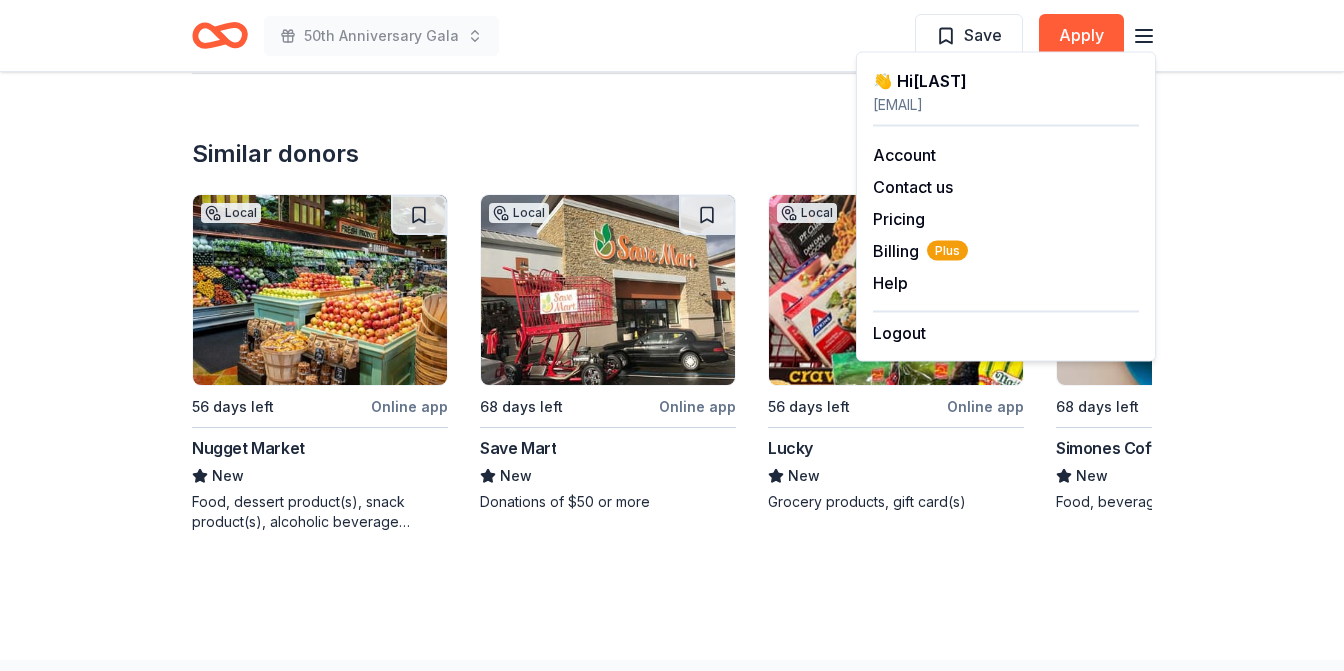 click 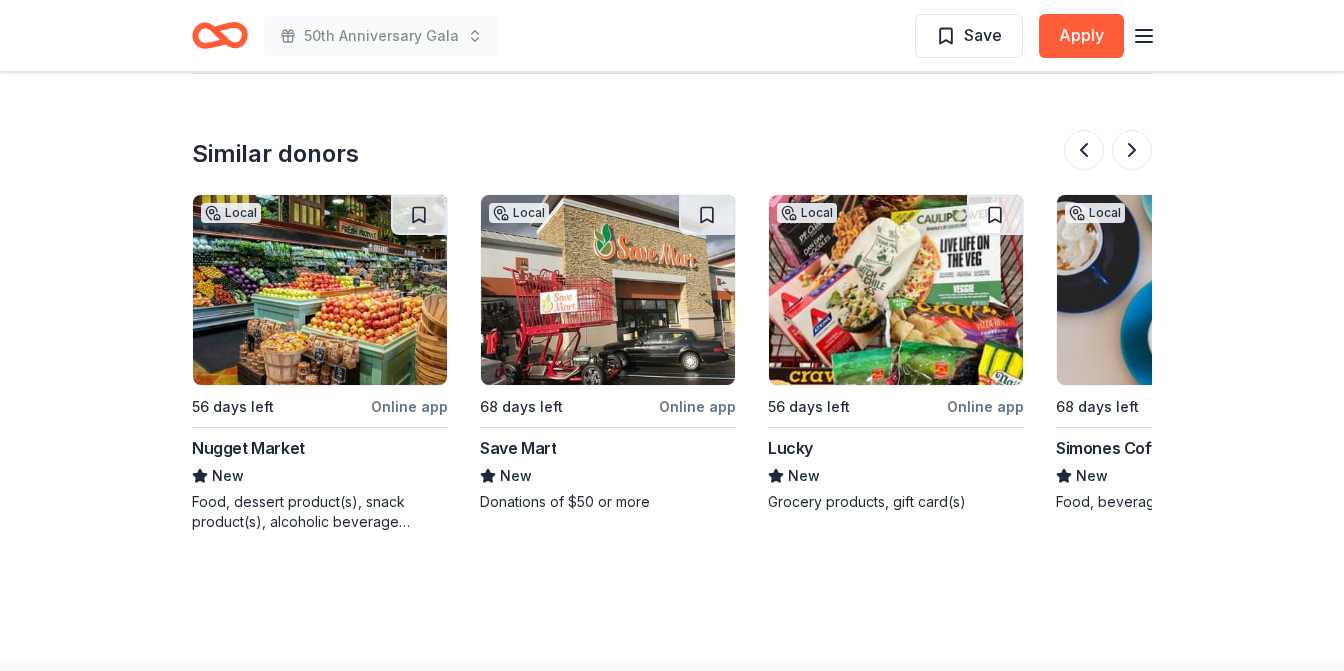 click 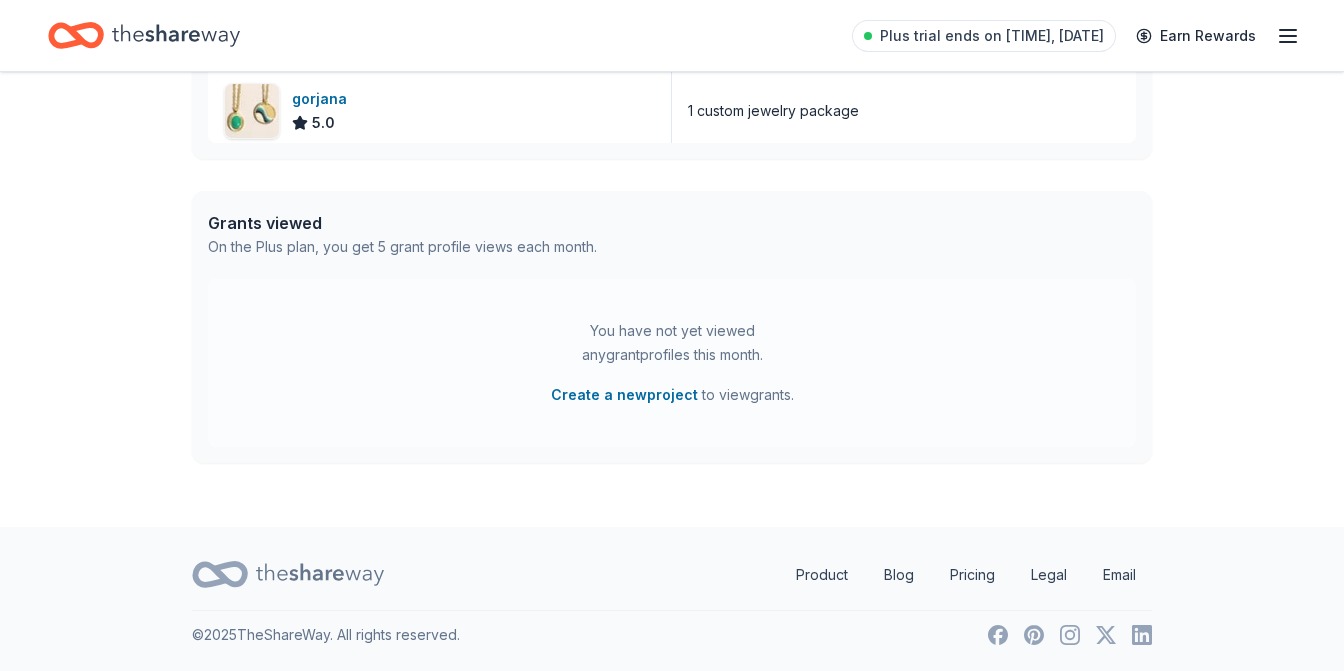 scroll, scrollTop: 0, scrollLeft: 0, axis: both 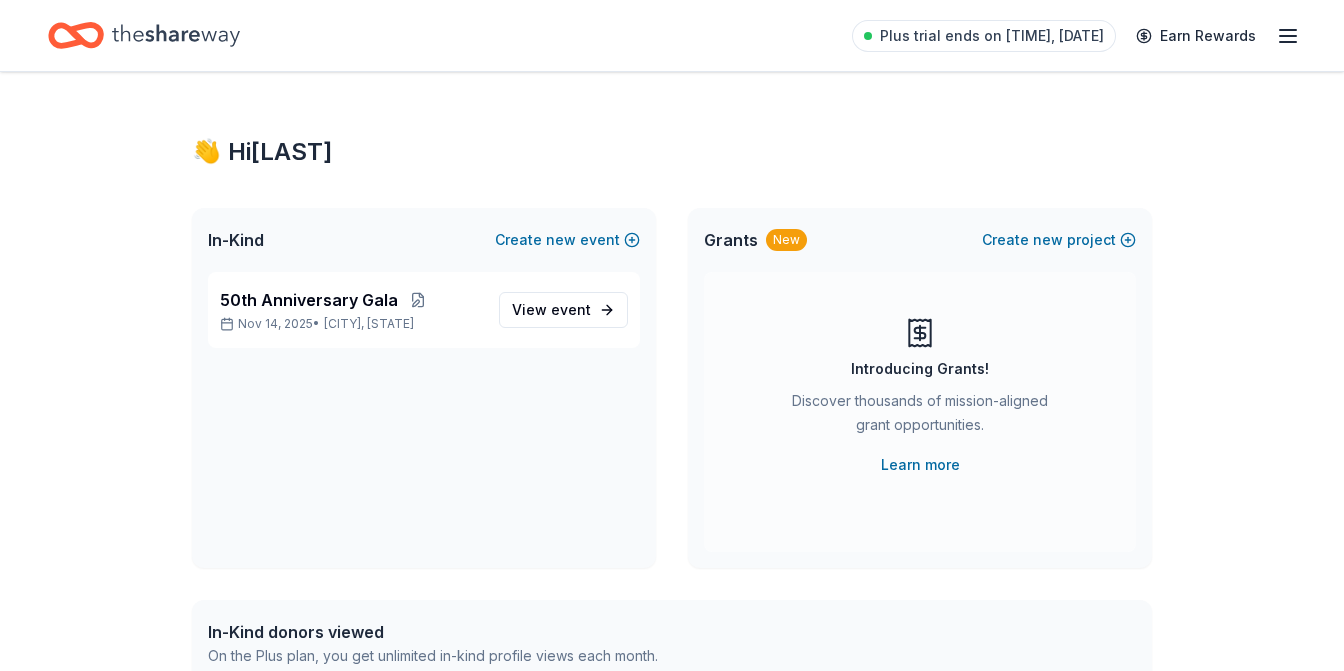 click on "Plus trial ends on 2PM, 8/14 Earn Rewards" at bounding box center (672, 35) 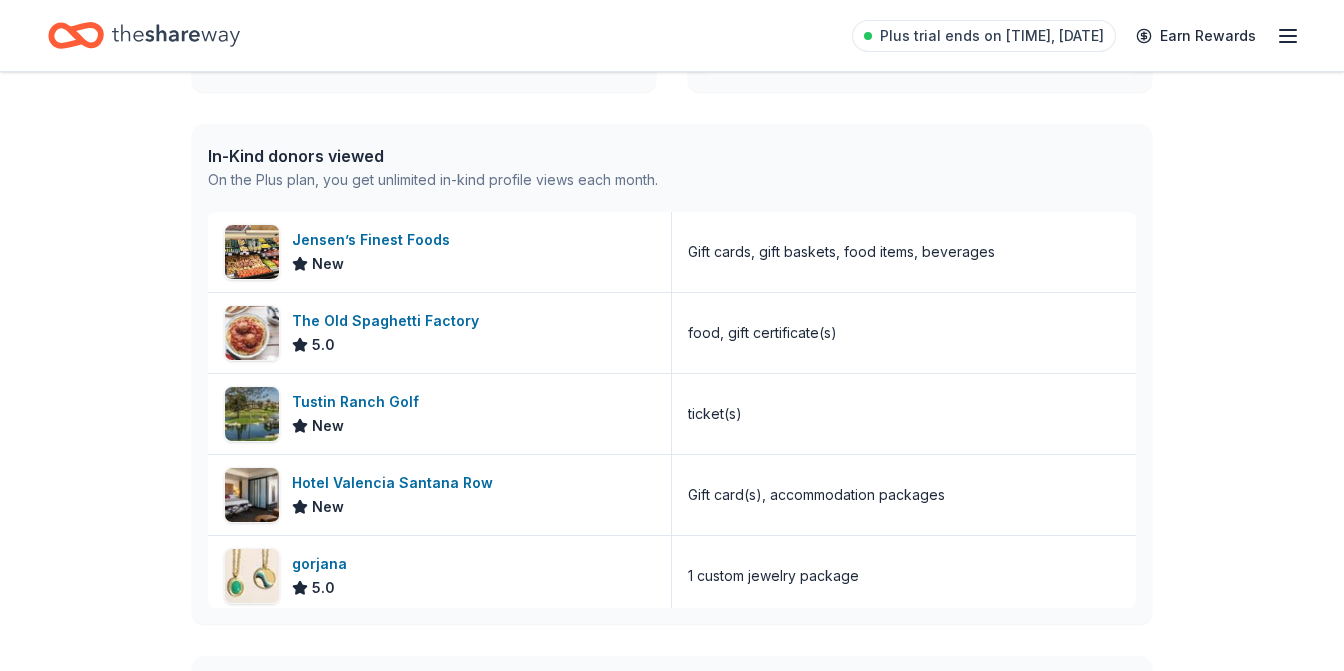 scroll, scrollTop: 480, scrollLeft: 0, axis: vertical 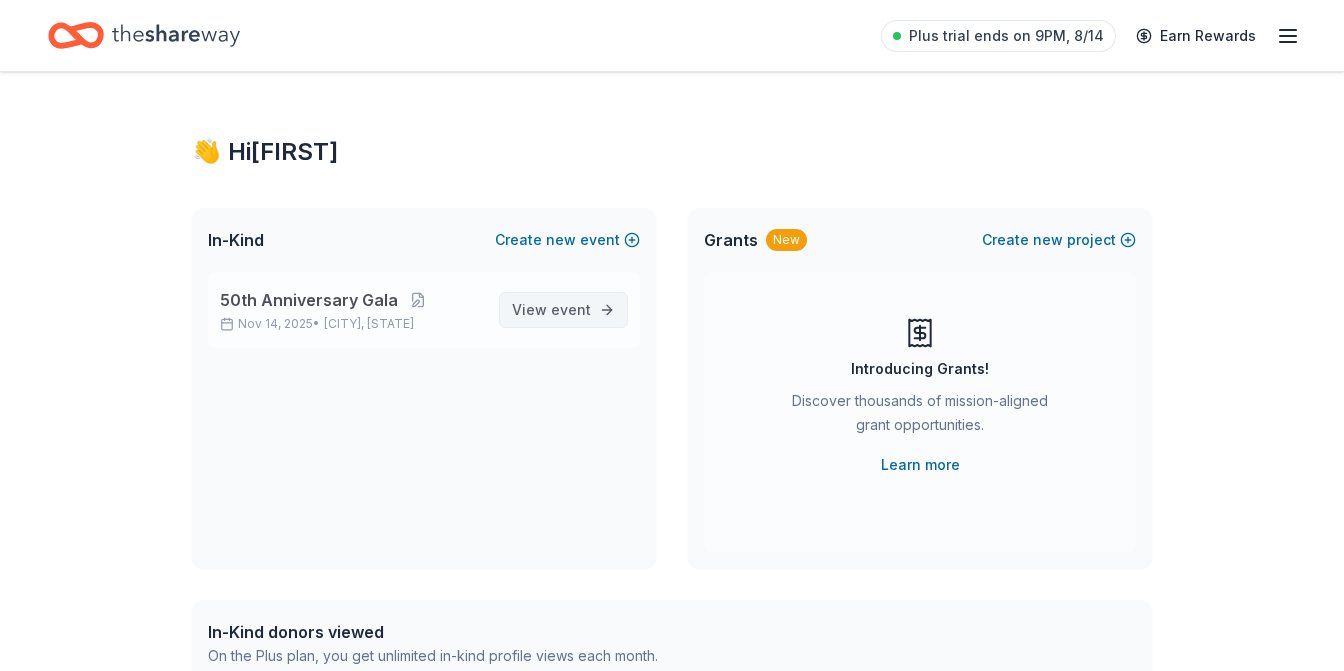 click on "View   event" at bounding box center (563, 310) 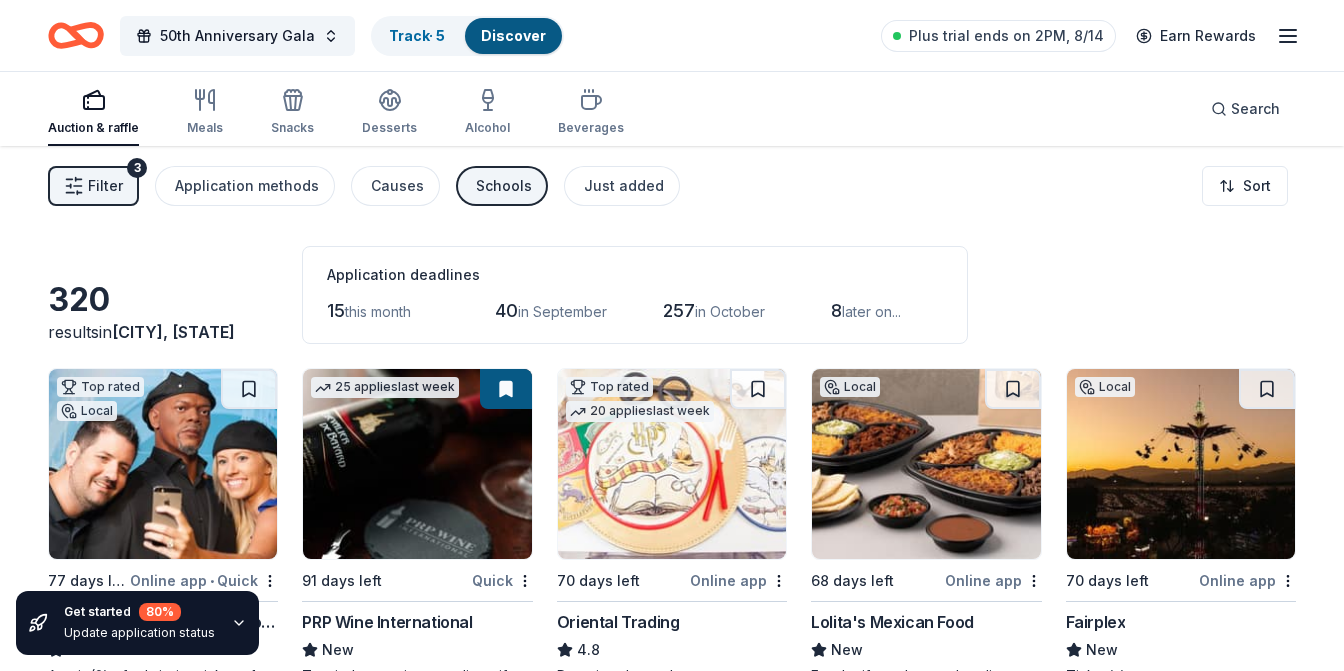click 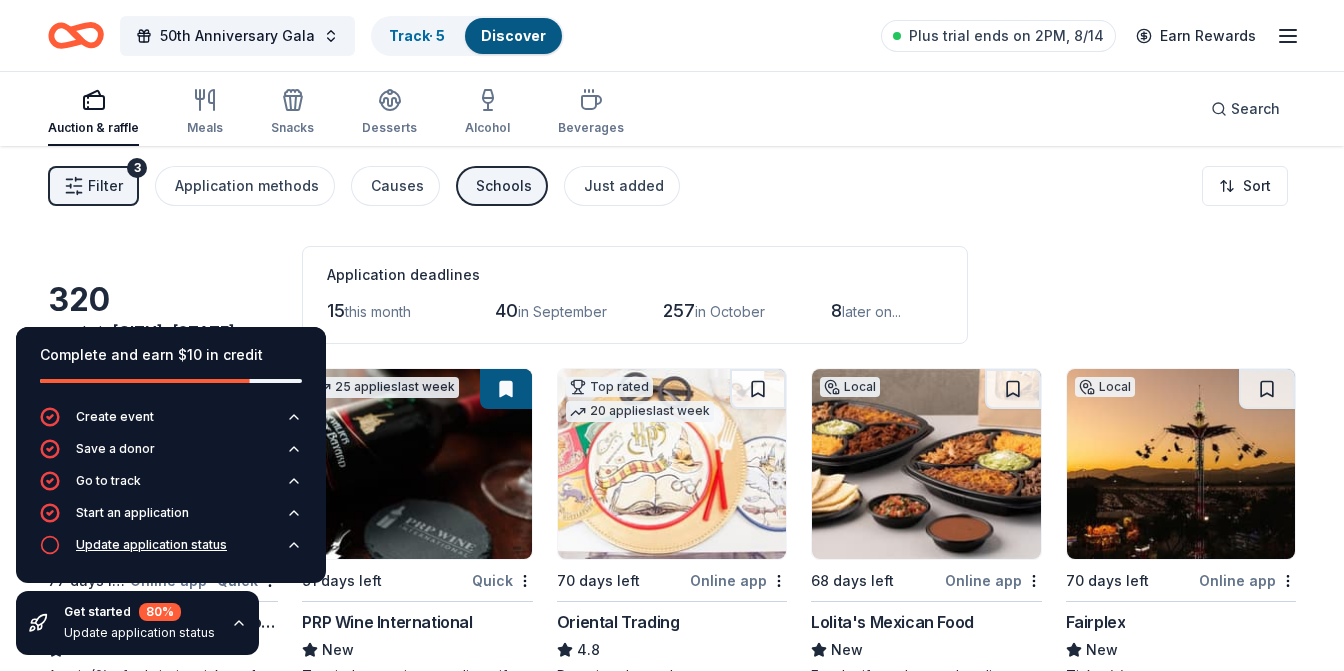 click on "Update application status" at bounding box center (151, 545) 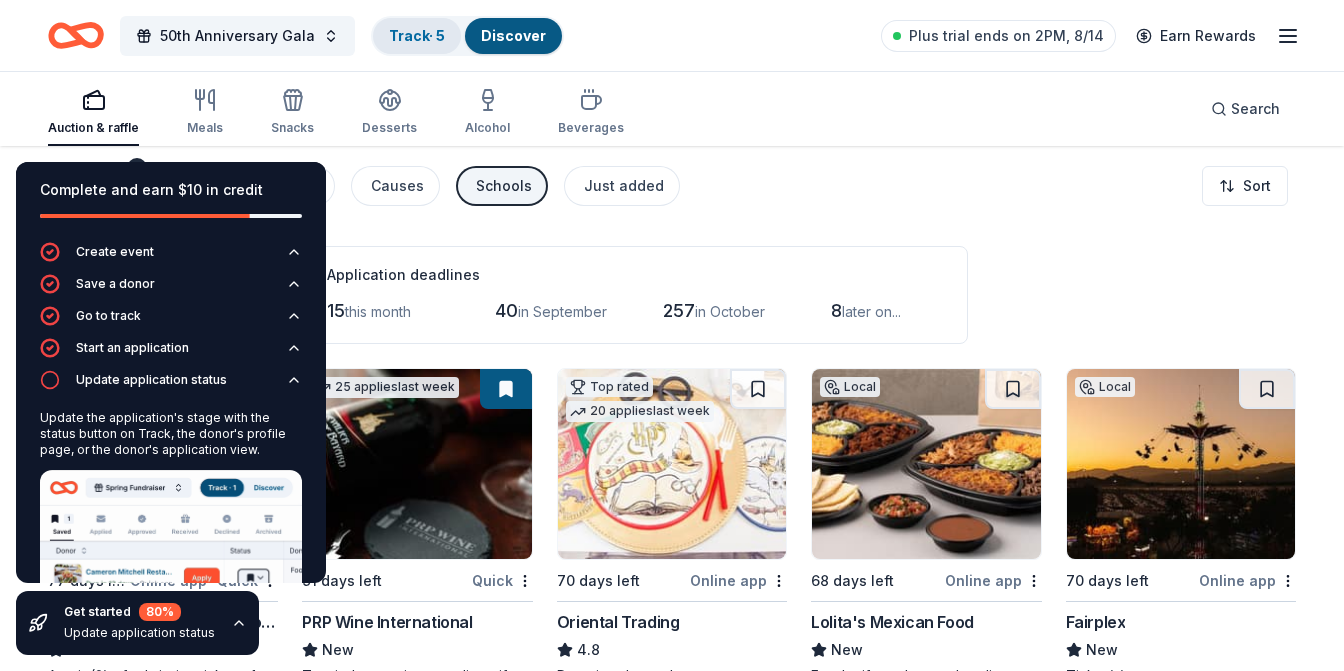 click on "Track  · 5" at bounding box center [417, 36] 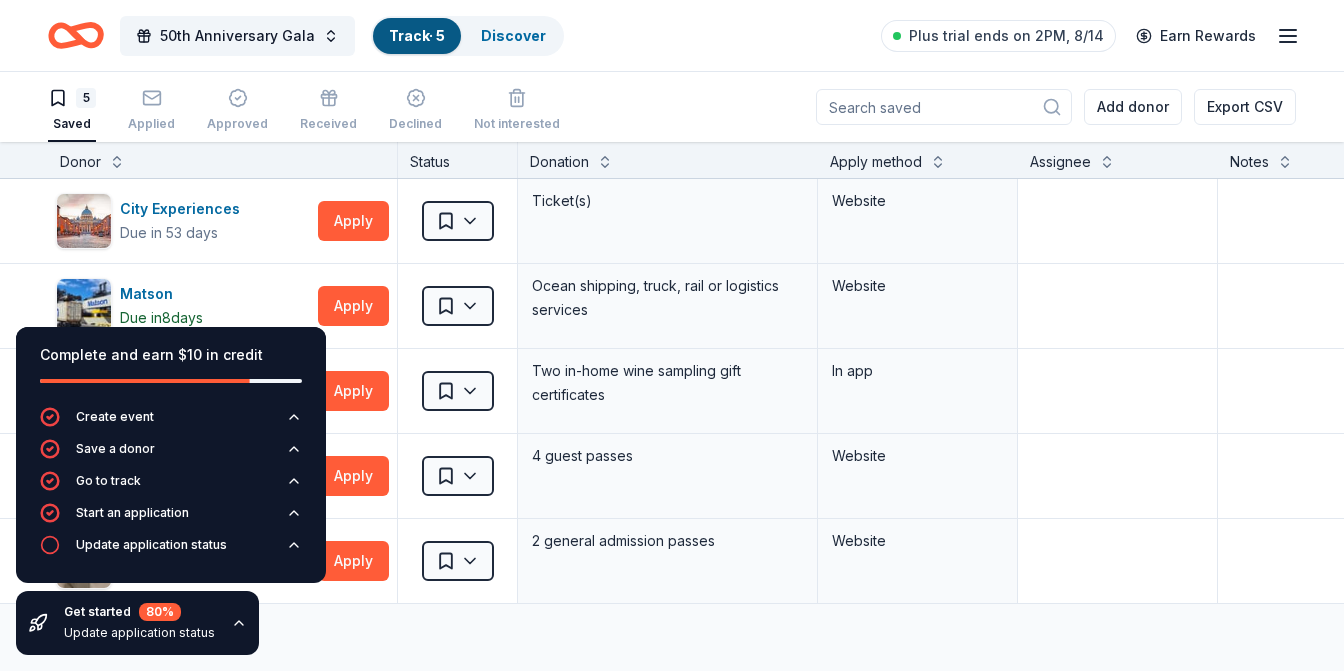 click 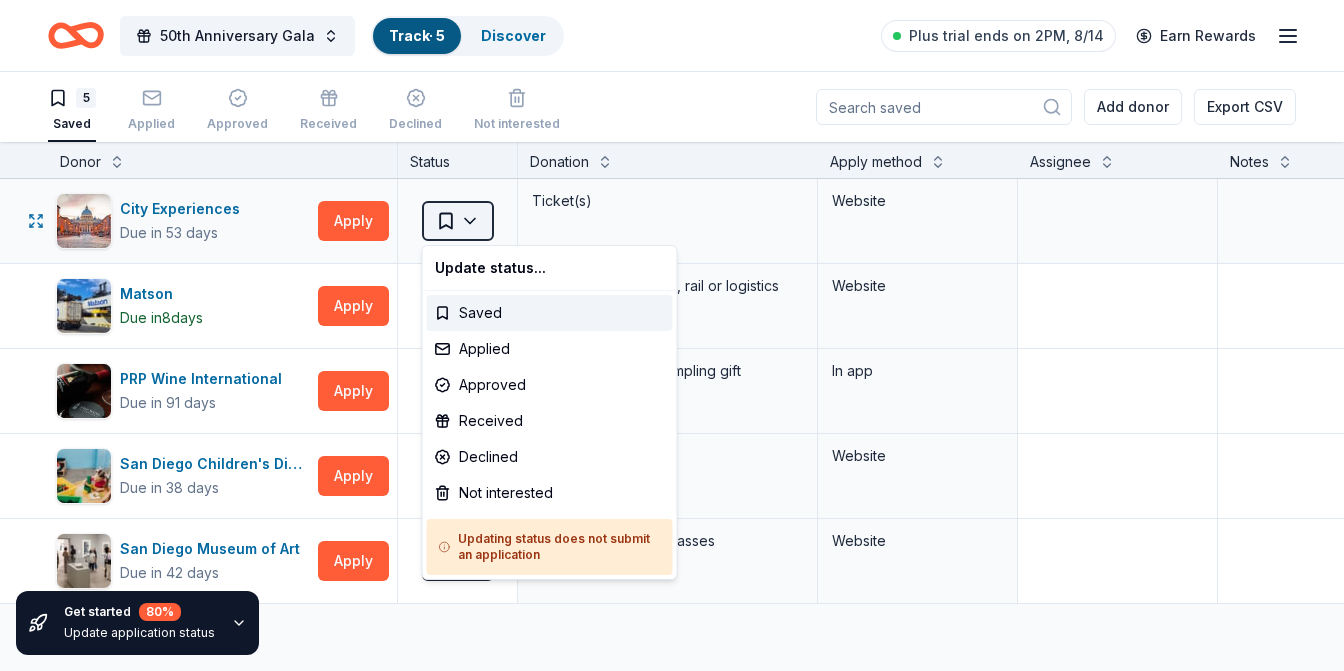 click on "50th Anniversary Gala Track  · 5 Discover Plus trial ends on 2PM, 8/14 Earn Rewards 5 Saved Applied Approved Received Declined Not interested Add donor Export CSV Get started 80 % Update application status Donor Status Donation Apply method Assignee Notes City Experiences Due in 53 days Apply Saved Ticket(s) Website Matson Due in  8  days Apply Saved Ocean shipping, truck, rail or logistics services Website PRP Wine International Due in 91 days Apply Saved Two in-home wine sampling gift certificates In app San Diego Children's Discovery Museum Due in 38 days Apply Saved 4 guest passes Website San Diego Museum of Art Due in 42 days Apply Saved 2 general admission passes Website   Discover more donors Saved Update status... Saved Applied Approved Received Declined Not interested Updating status does not submit an application" at bounding box center (672, 335) 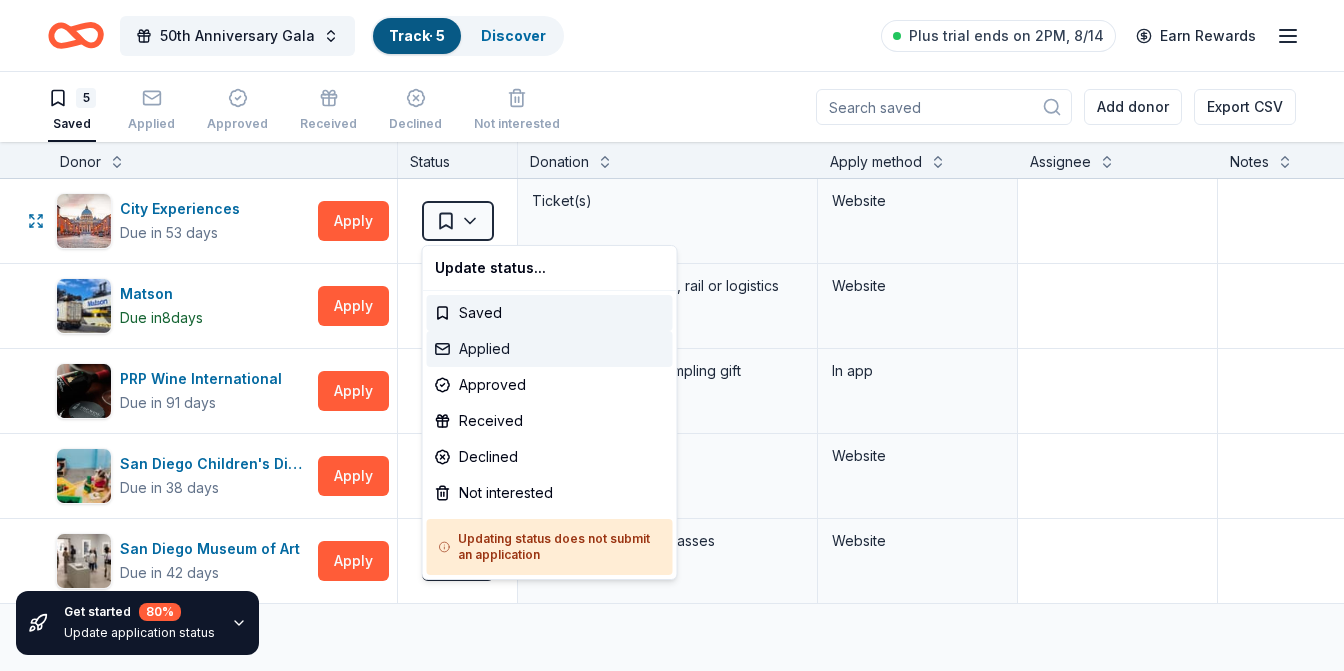click on "Applied" at bounding box center [550, 349] 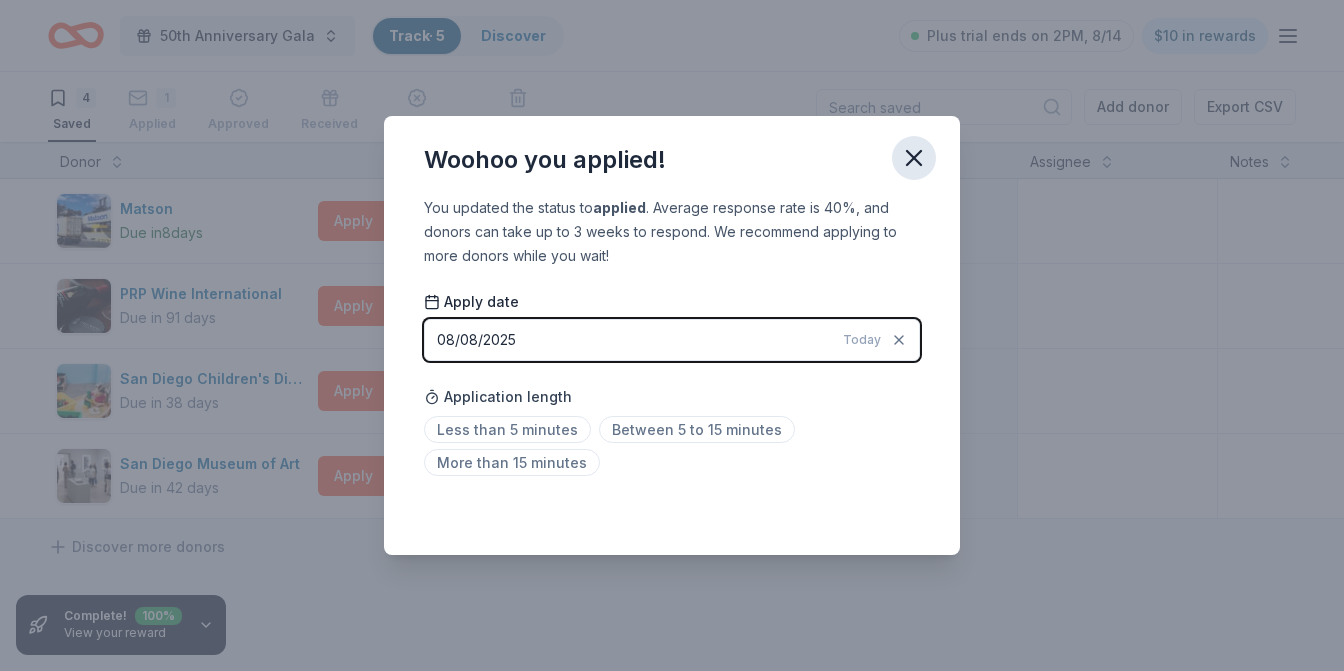 click 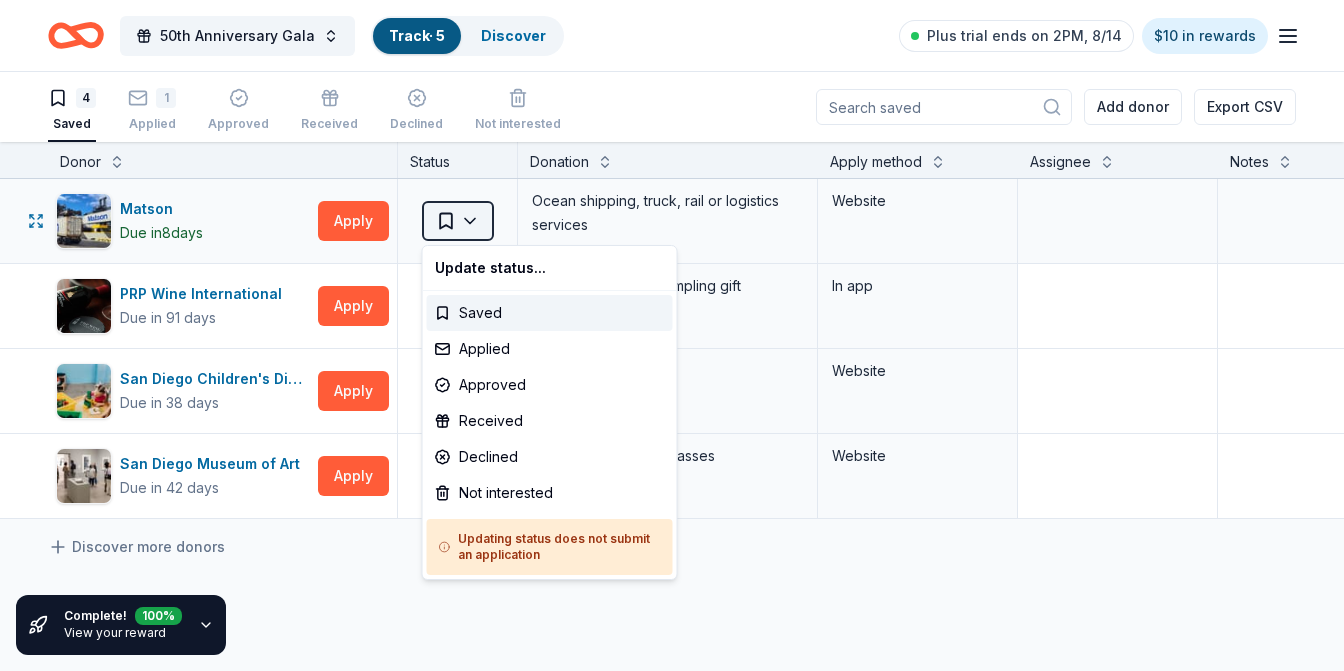 click on "50th Anniversary Gala Track  · 5 Discover Plus trial ends on 2PM, 8/14 $10 in rewards 4 Saved 1 Applied Approved Received Declined Not interested Add donor Export CSV Complete! 100 % View your reward Donor Status Donation Apply method Assignee Notes Matson Due in  8  days Apply Saved Ocean shipping, truck, rail or logistics services Website PRP Wine International Due in 91 days Apply Saved Two in-home wine sampling gift certificates In app San Diego Children's Discovery Museum Due in 38 days Apply Saved 4 guest passes Website San Diego Museum of Art Due in 42 days Apply Saved 2 general admission passes Website   Discover more donors Saved Update status... Saved Applied Approved Received Declined Not interested Updating status does not submit an application" at bounding box center (672, 335) 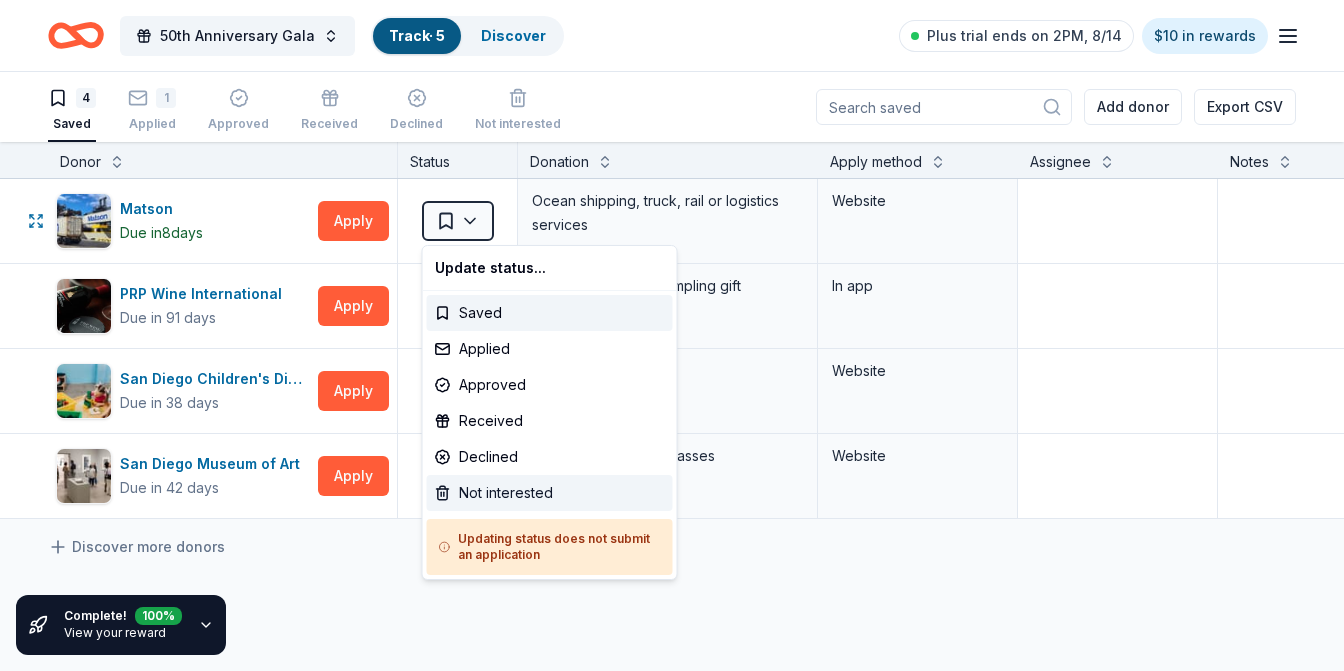 click on "Not interested" at bounding box center (550, 493) 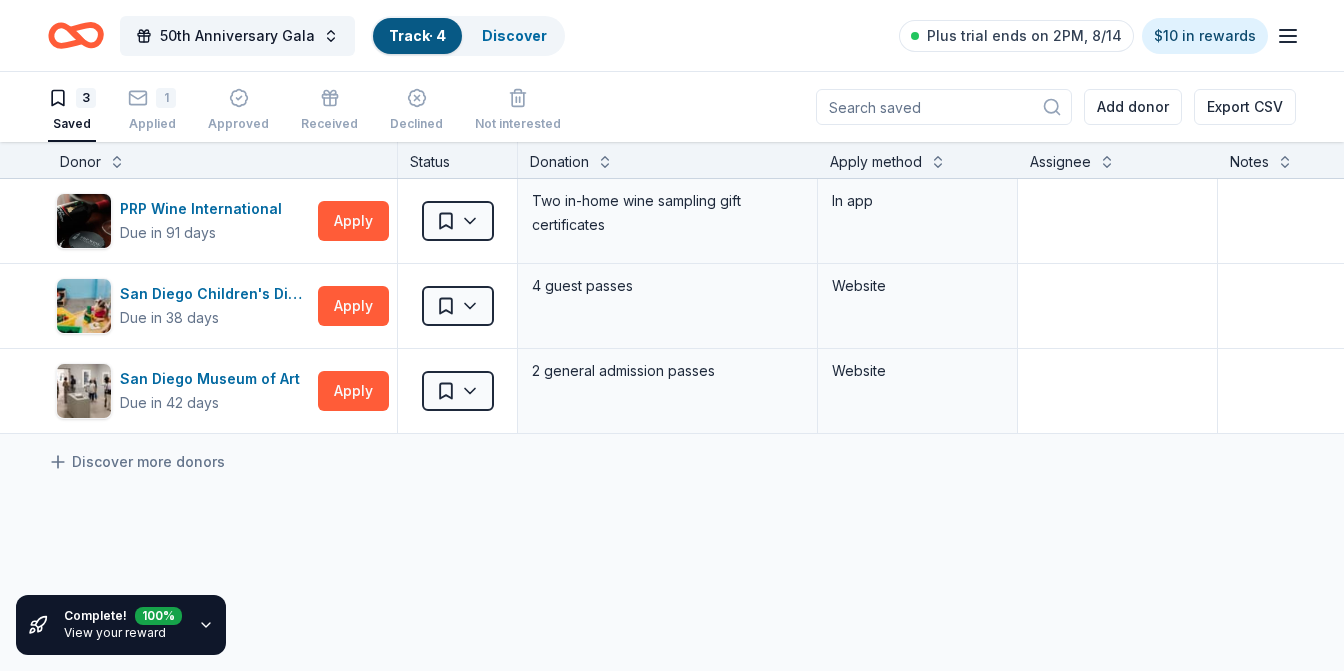 click on "Complete! 100 % View your reward" at bounding box center [121, 625] 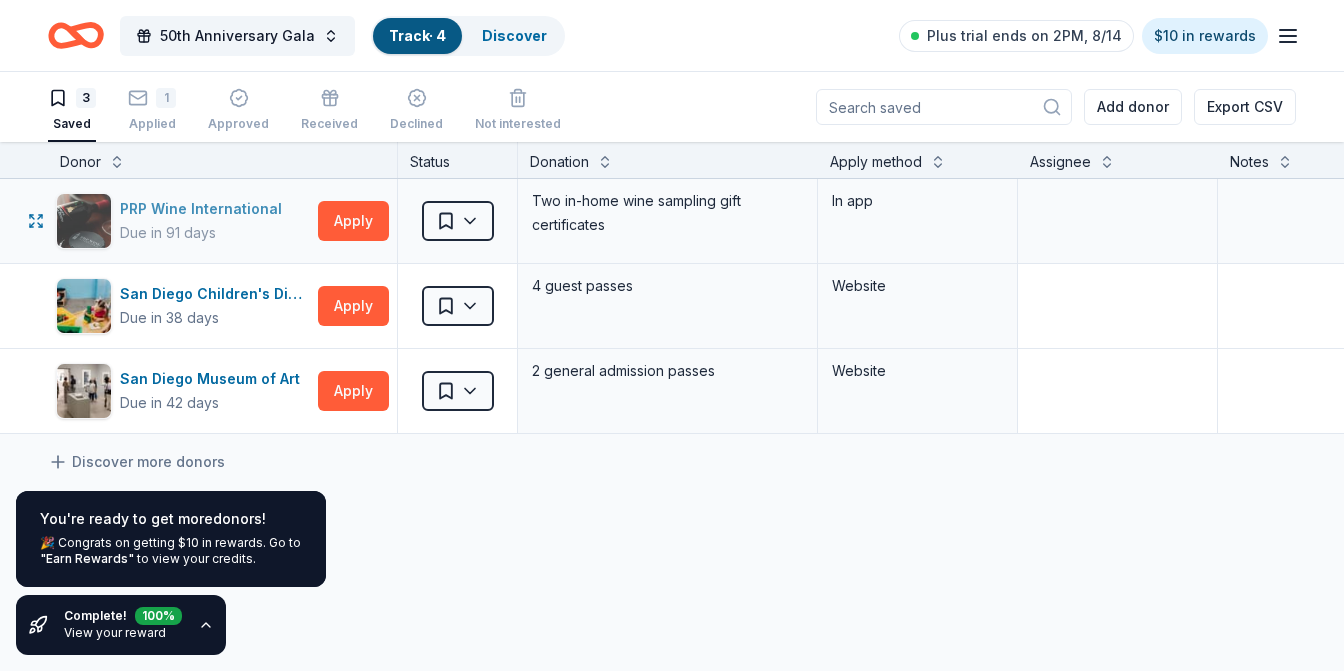 click on "PRP Wine International" at bounding box center [205, 209] 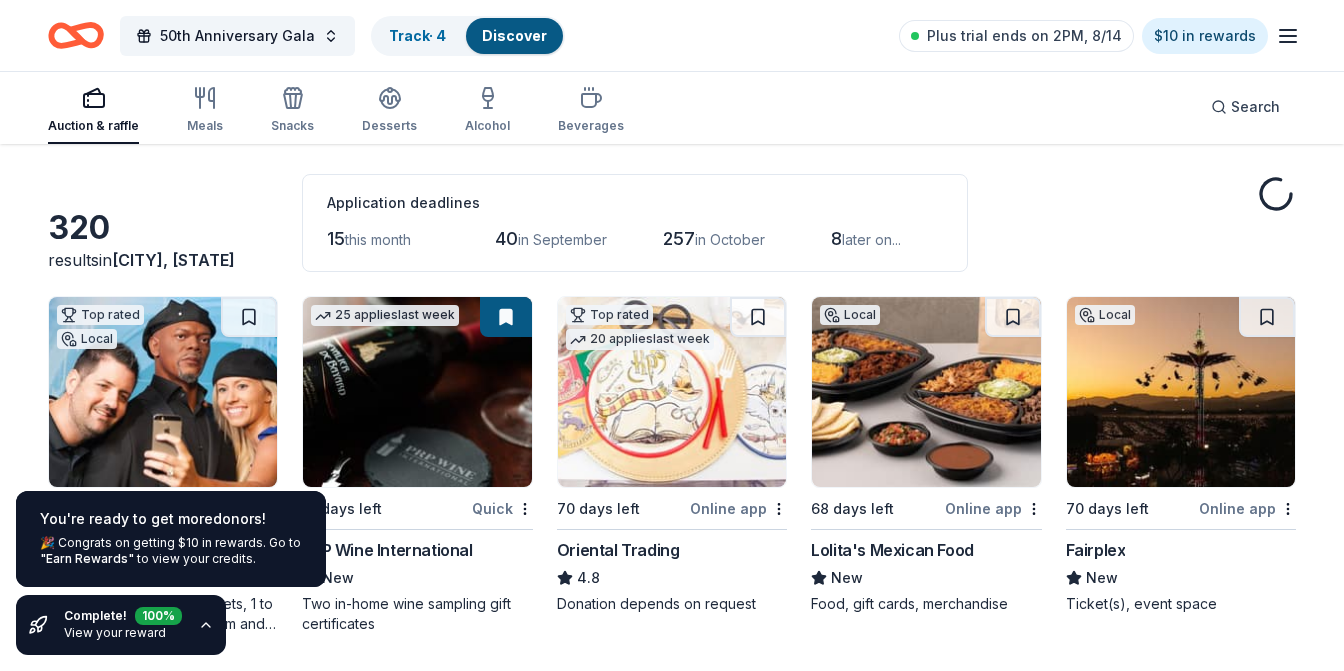 scroll, scrollTop: 0, scrollLeft: 0, axis: both 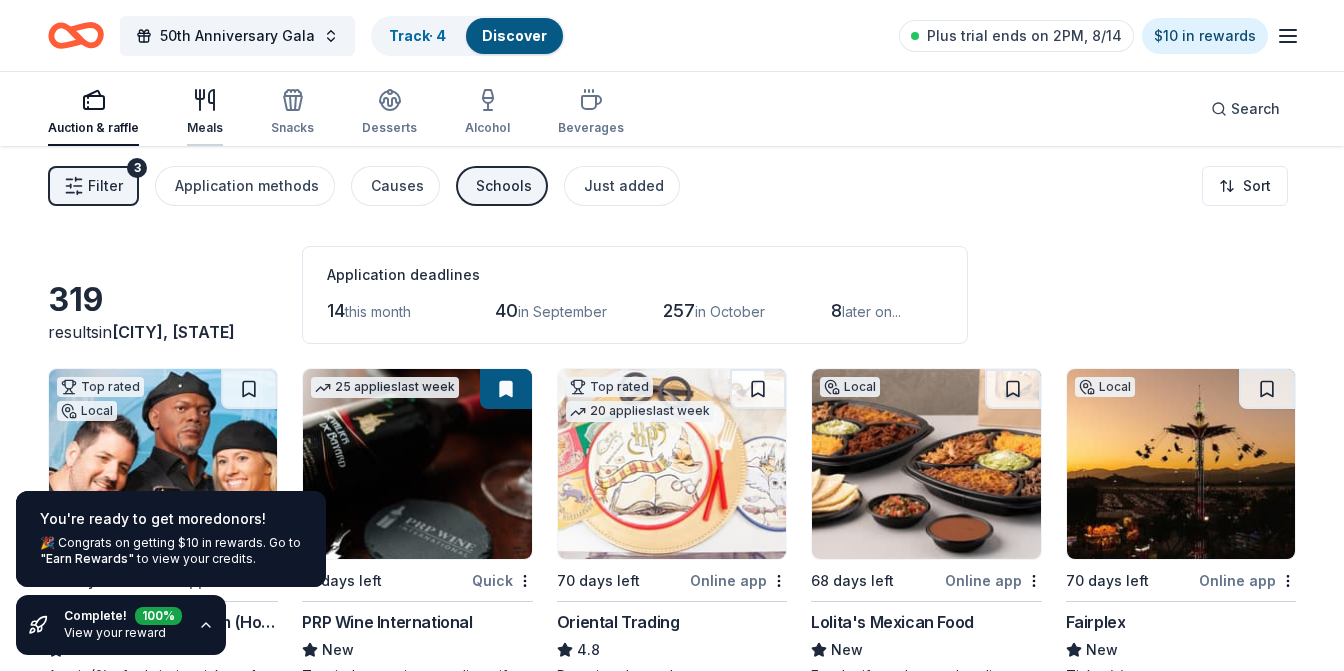 click 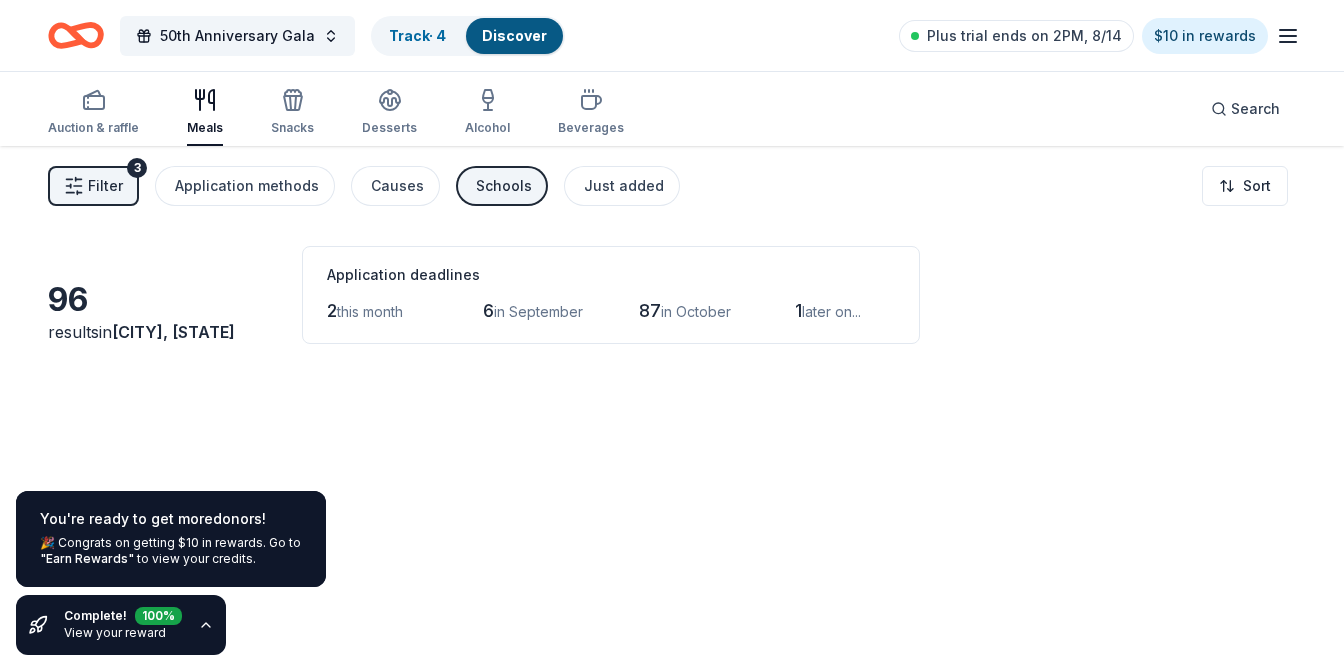 click on "Filter" at bounding box center (105, 186) 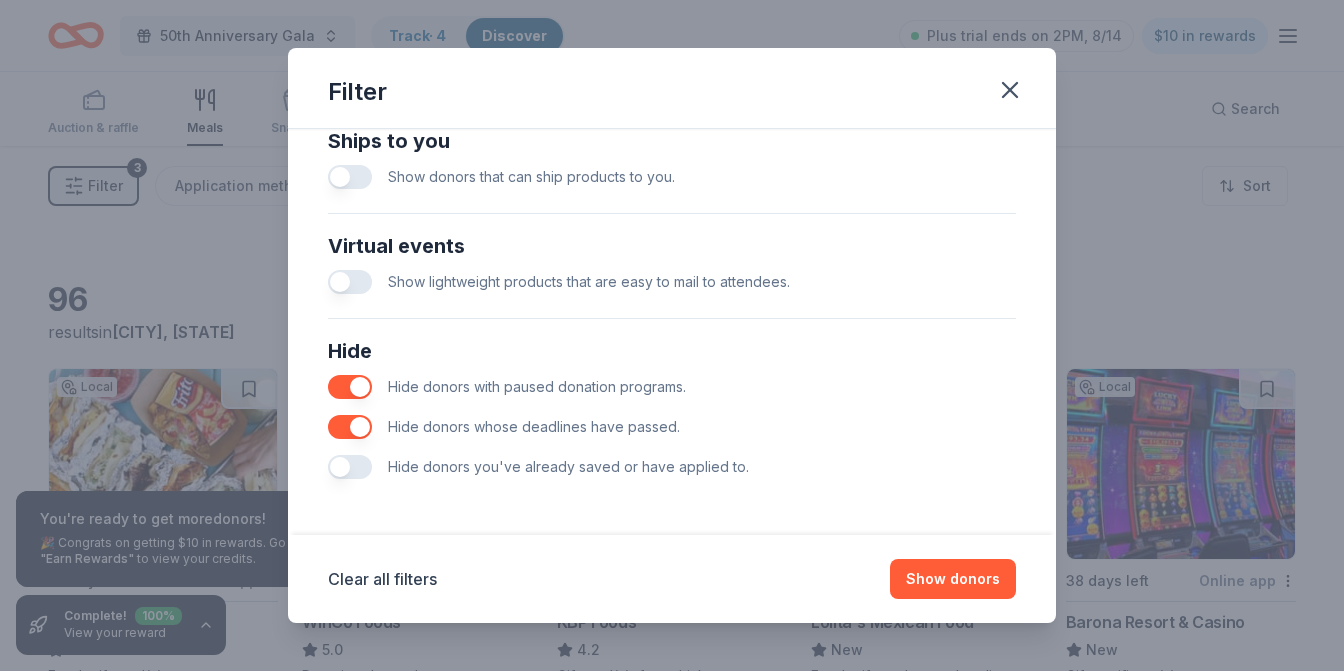 scroll, scrollTop: 912, scrollLeft: 0, axis: vertical 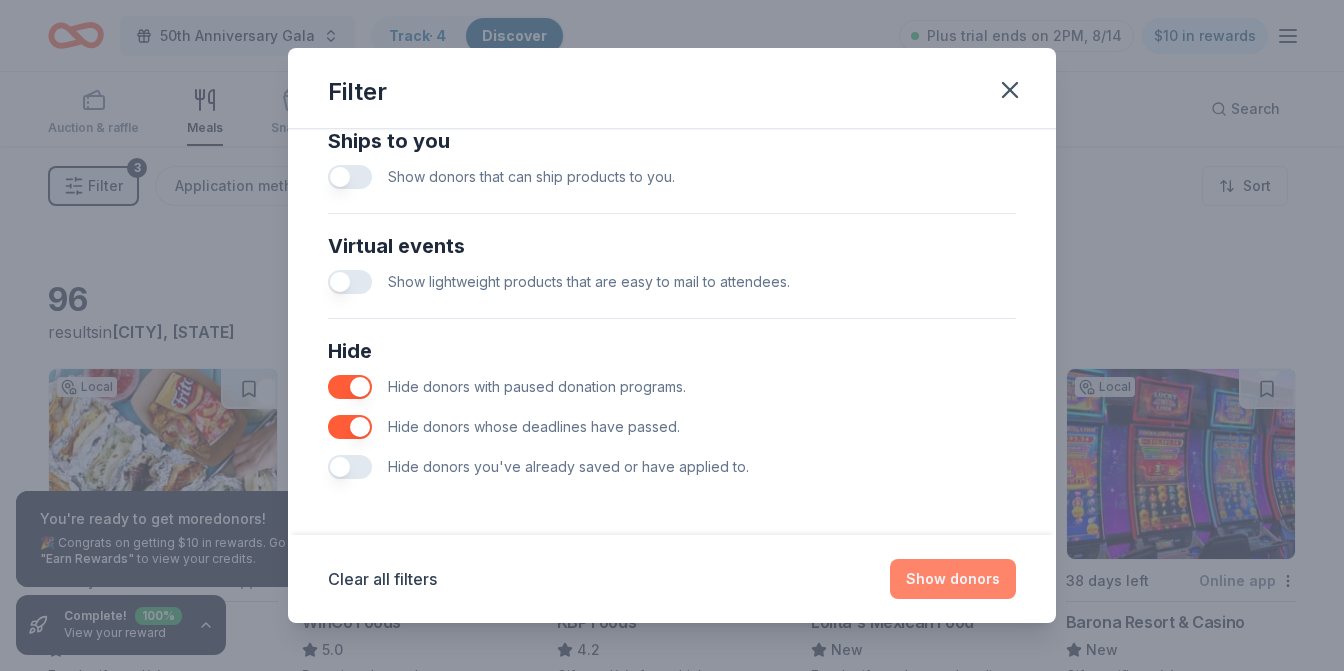 click on "Show    donors" at bounding box center (953, 579) 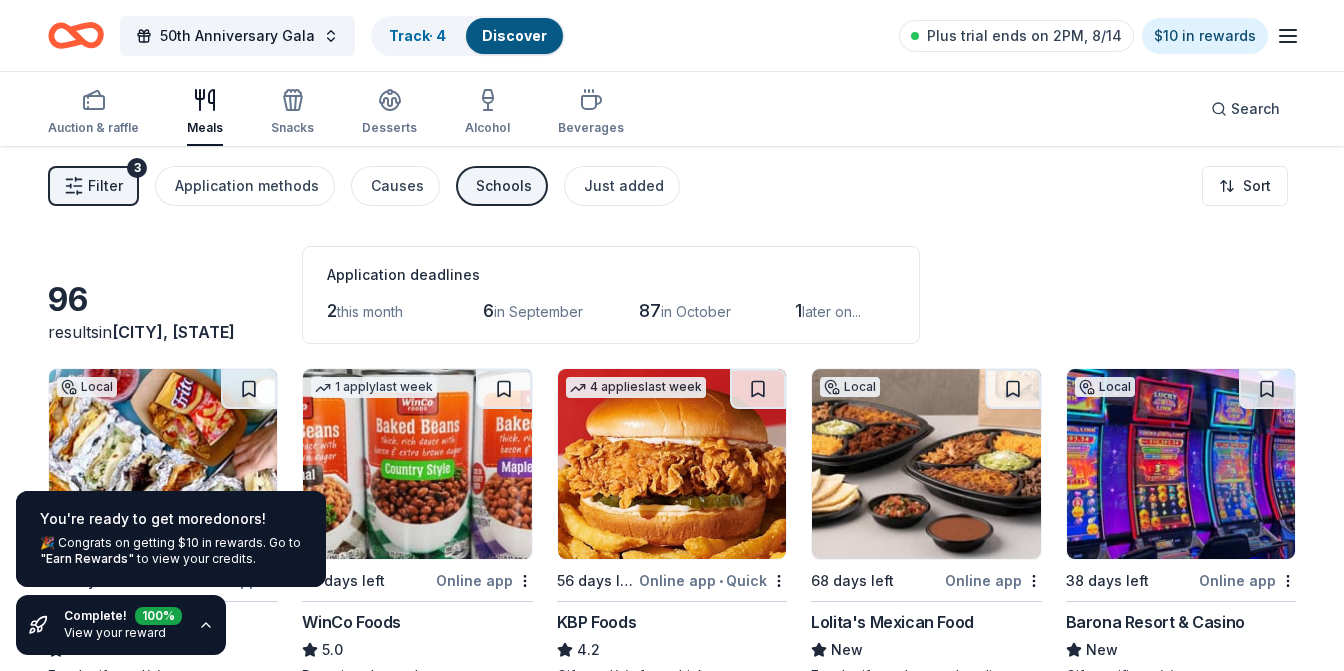 click on "🎉 Congrats on getting $10 in rewards. Go to   "Earn Rewards"   to view your credits." at bounding box center (171, 551) 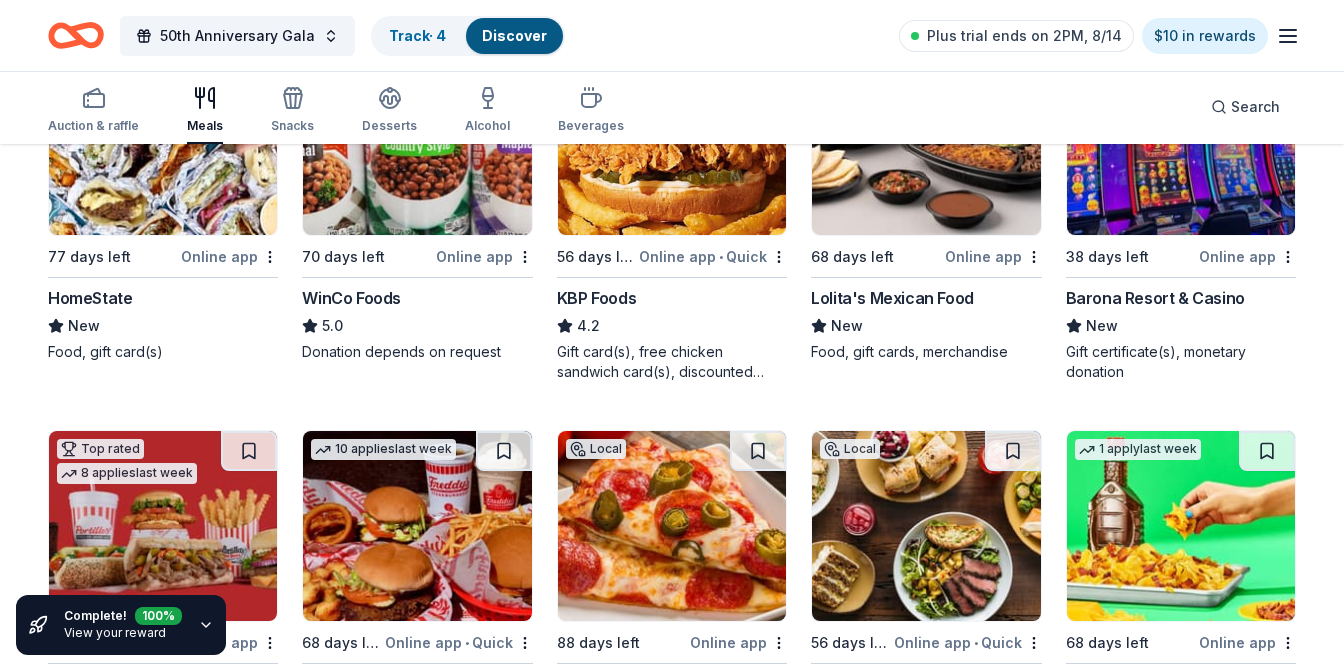 scroll, scrollTop: 326, scrollLeft: 0, axis: vertical 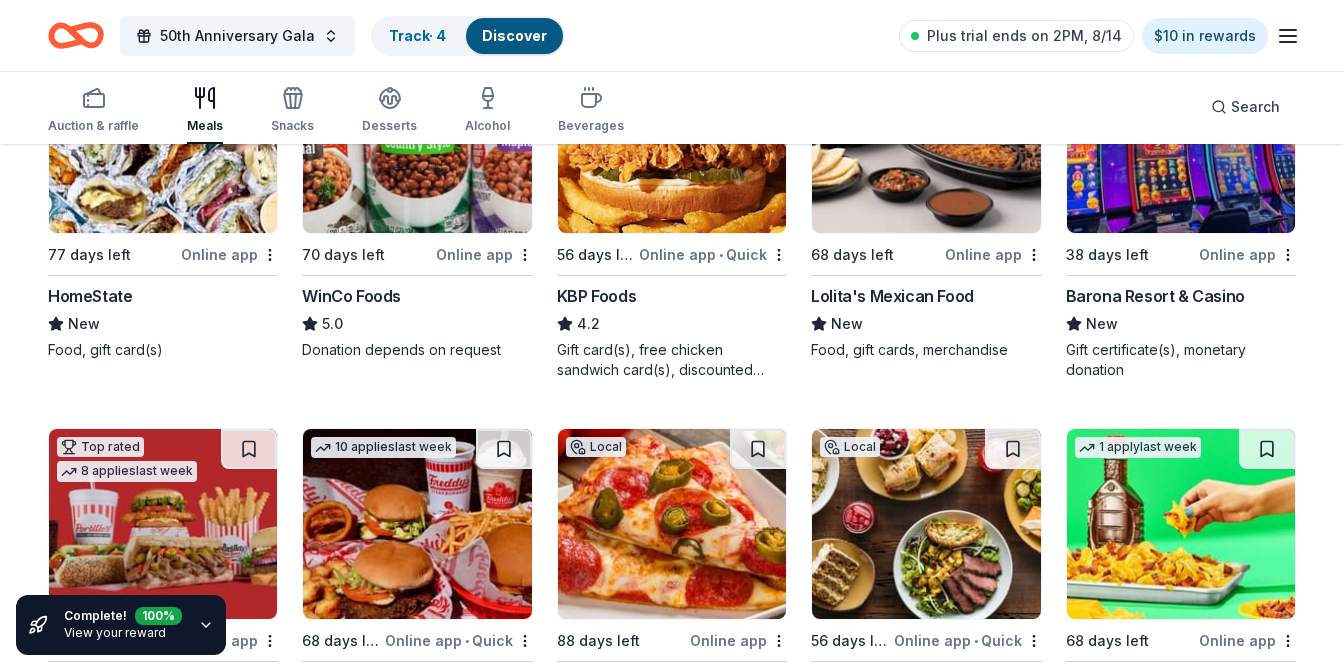 click on "Lolita's Mexican Food" at bounding box center (892, 296) 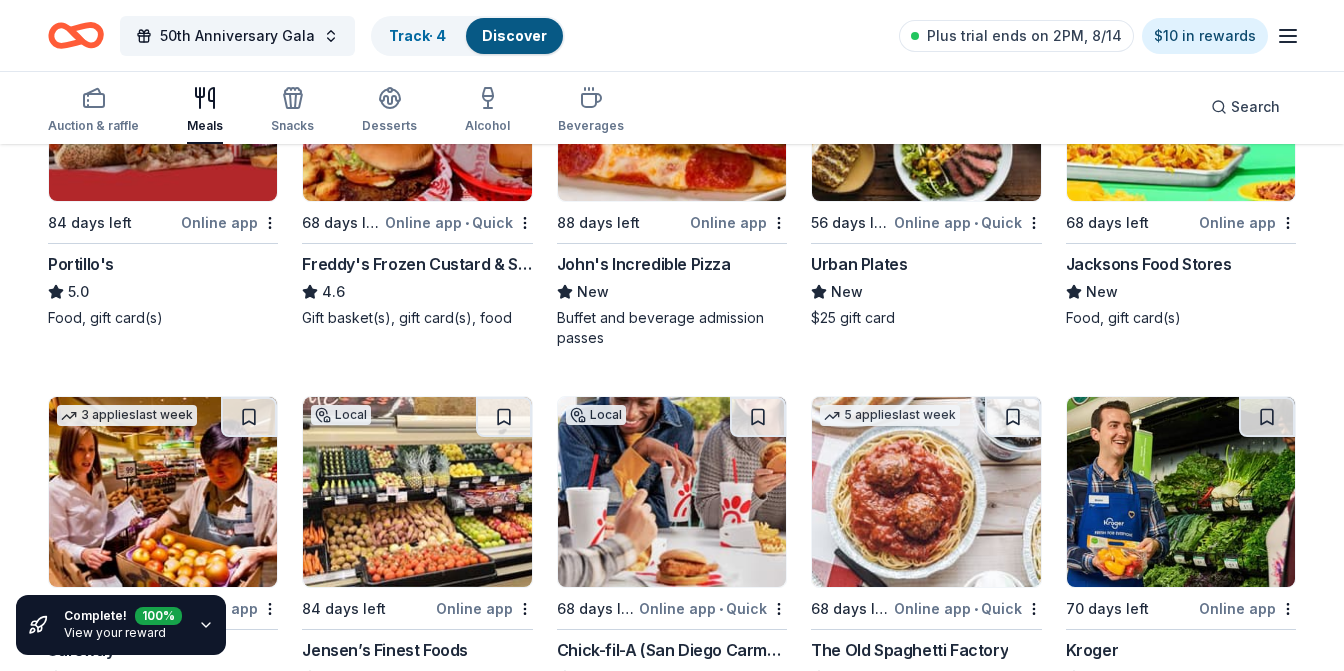scroll, scrollTop: 749, scrollLeft: 0, axis: vertical 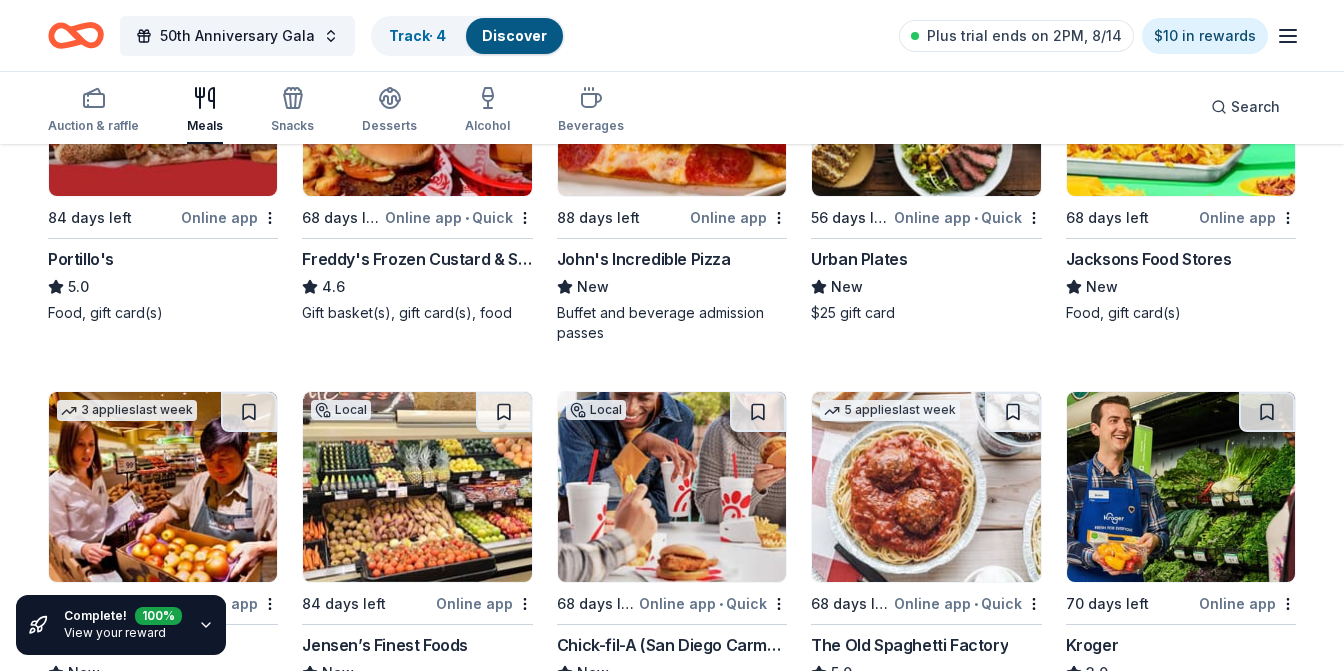 click on "John's Incredible Pizza" at bounding box center (644, 259) 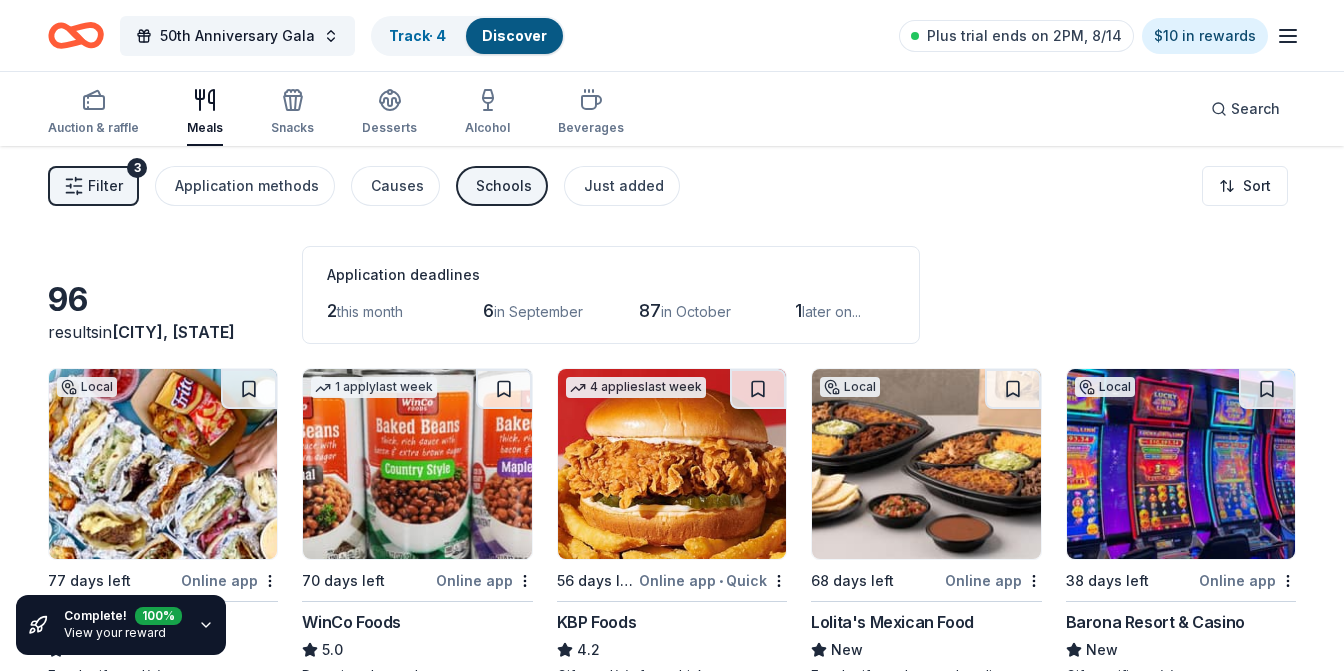 scroll, scrollTop: 0, scrollLeft: 0, axis: both 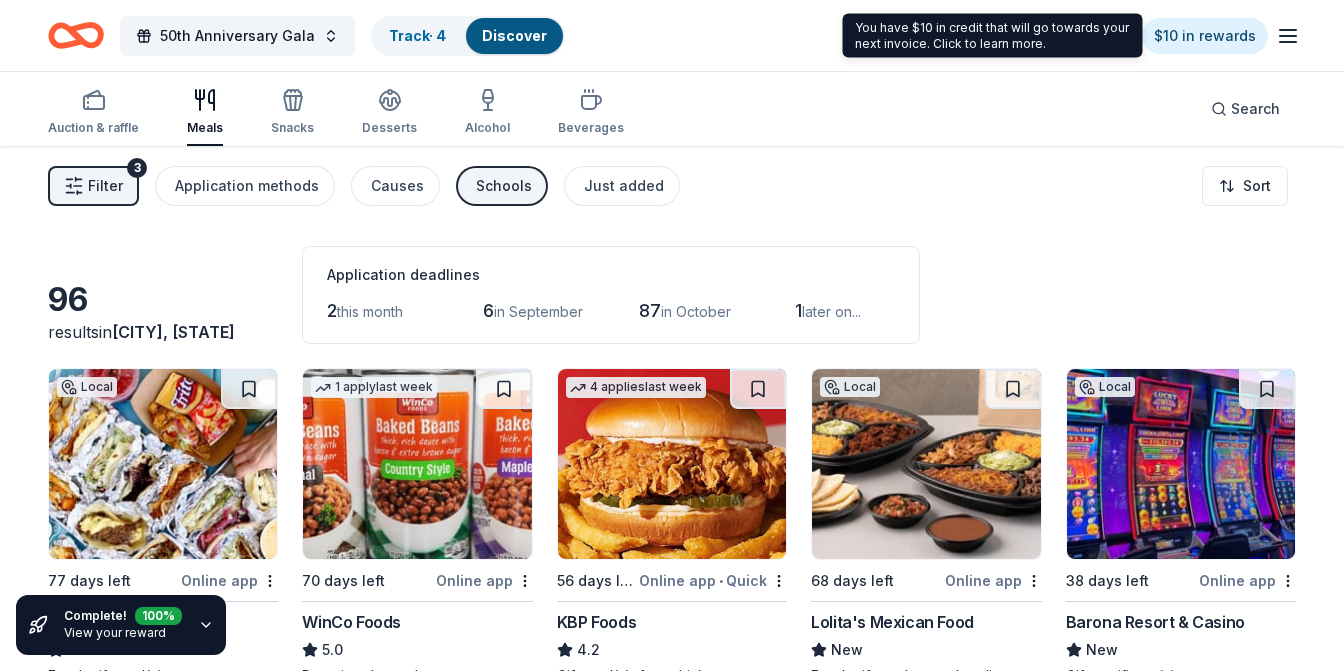 click 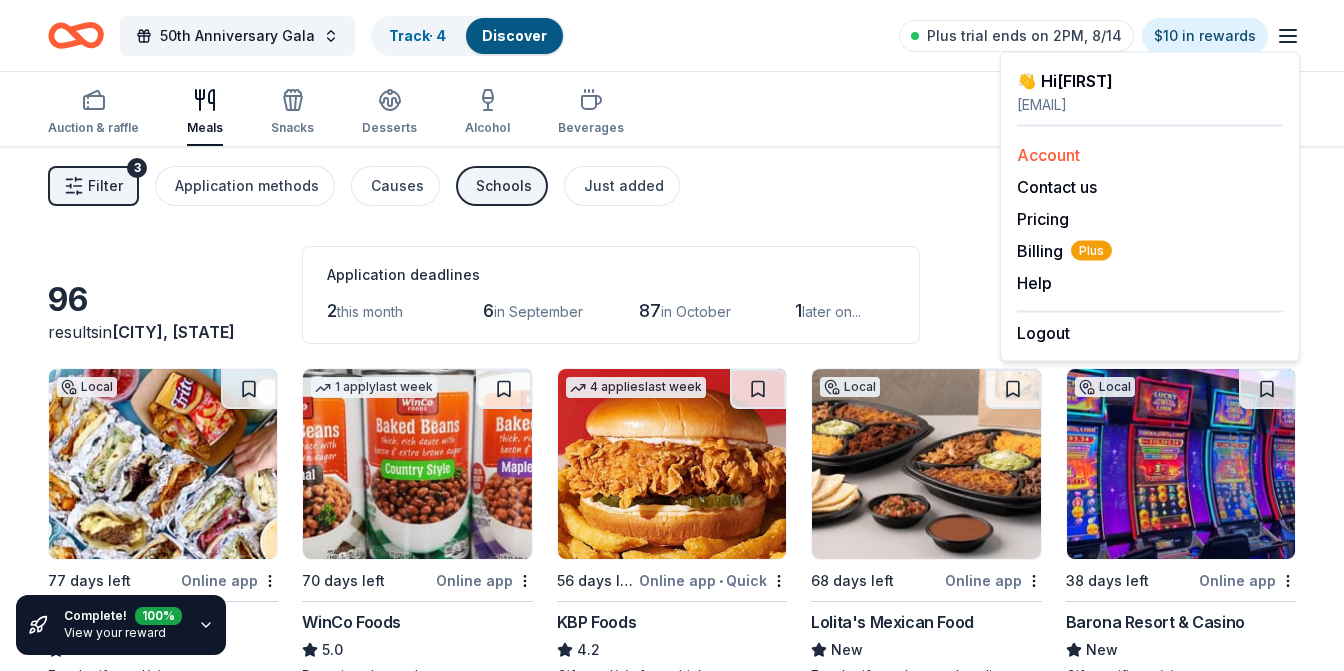 click on "Account" at bounding box center [1048, 155] 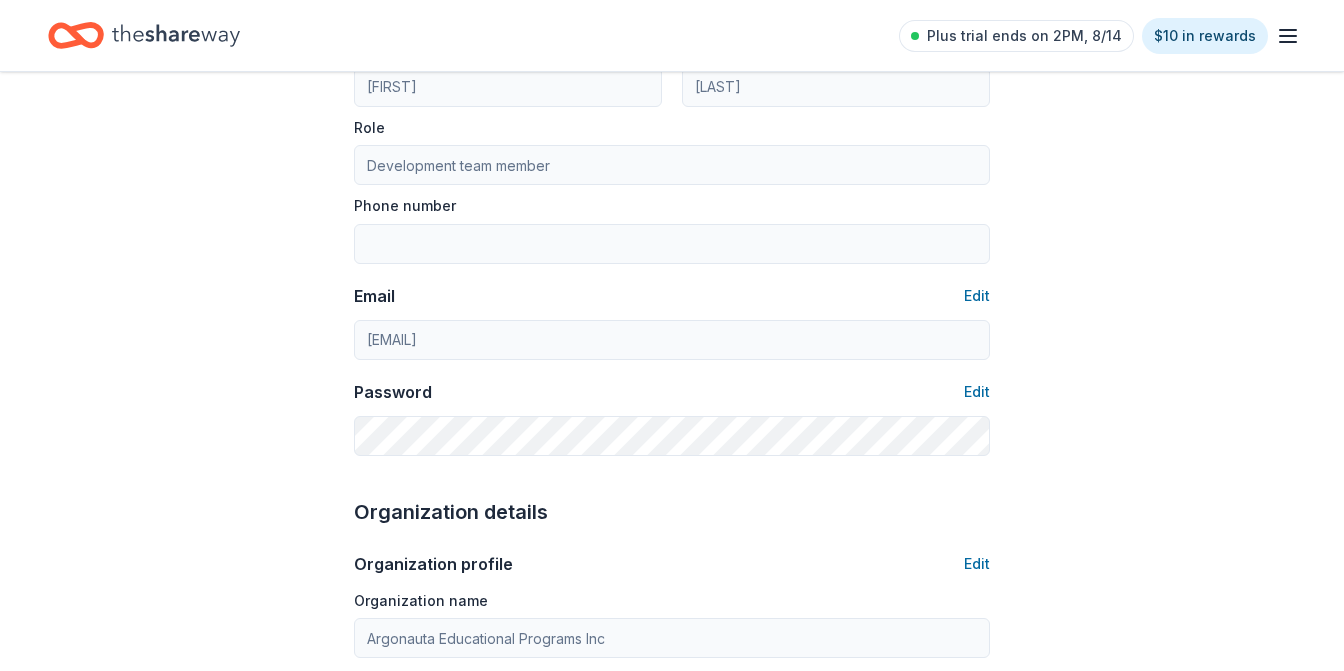 scroll, scrollTop: 30, scrollLeft: 0, axis: vertical 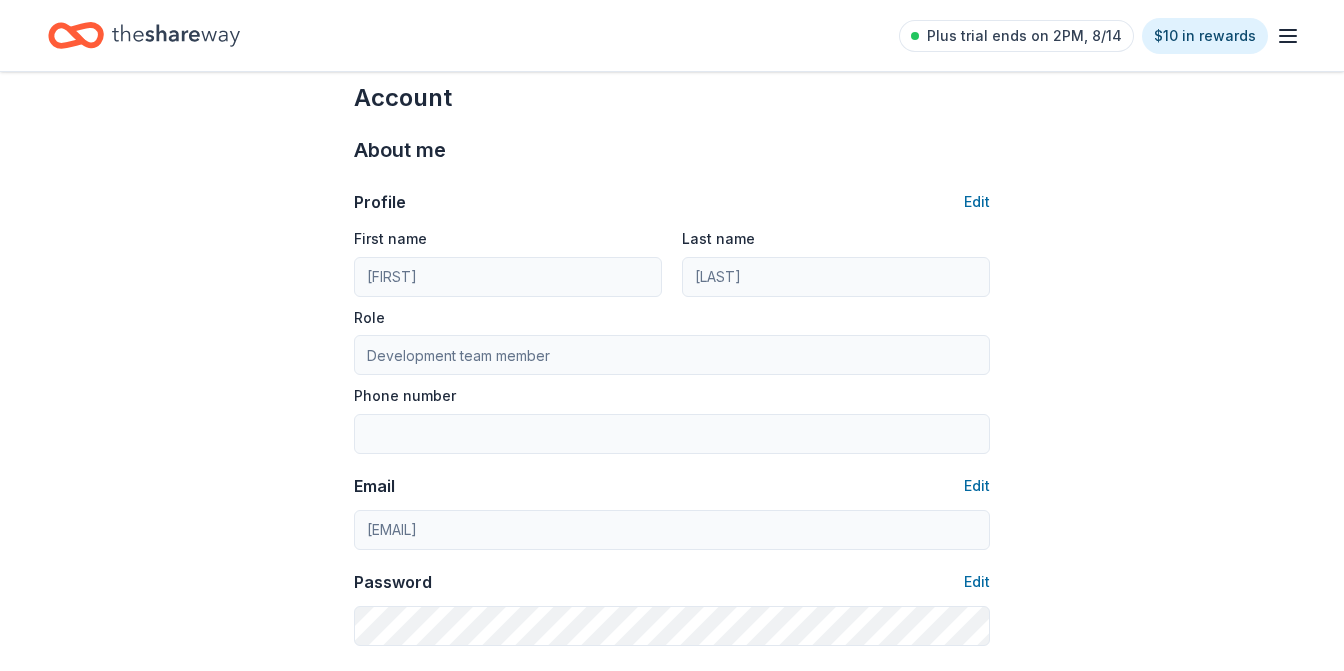 click 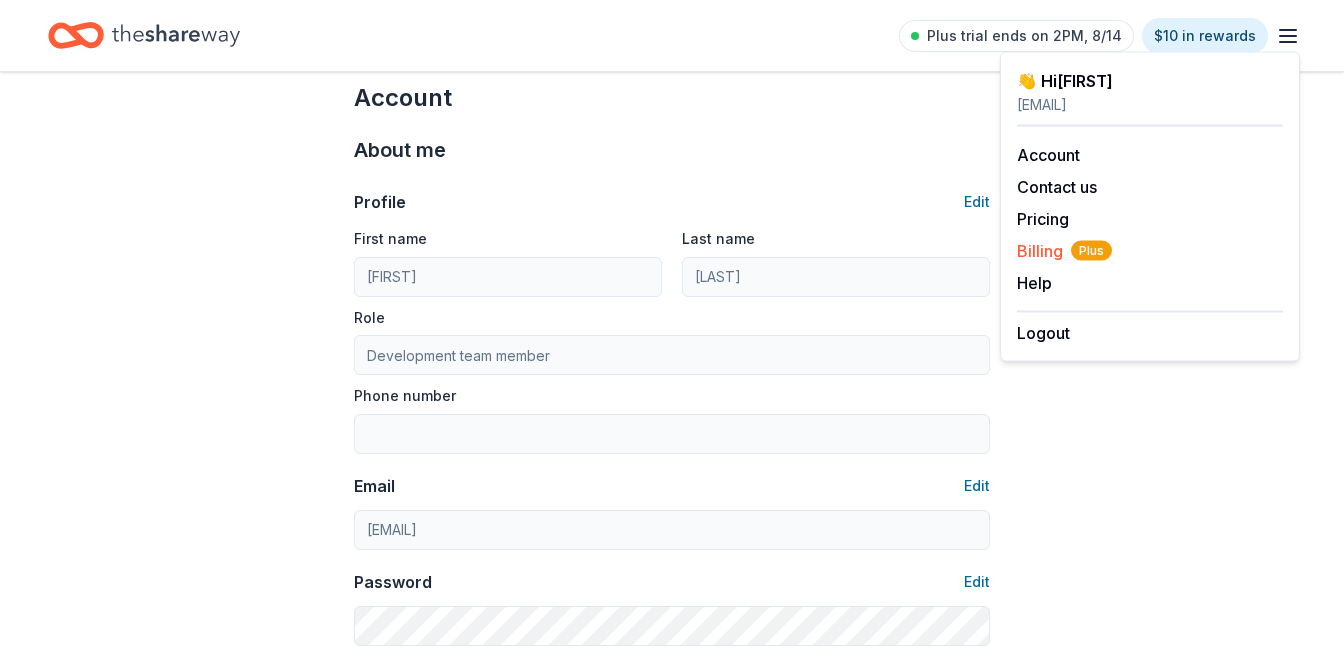 click on "Billing Plus" at bounding box center [1064, 251] 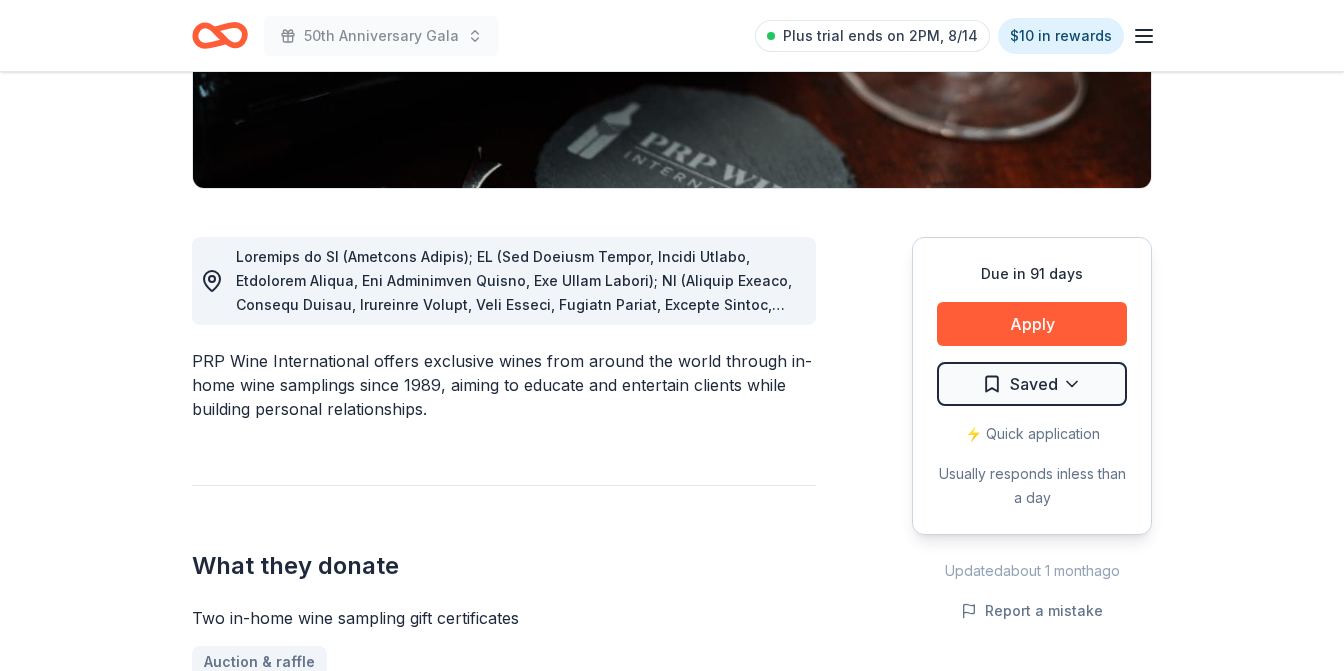 scroll, scrollTop: 299, scrollLeft: 0, axis: vertical 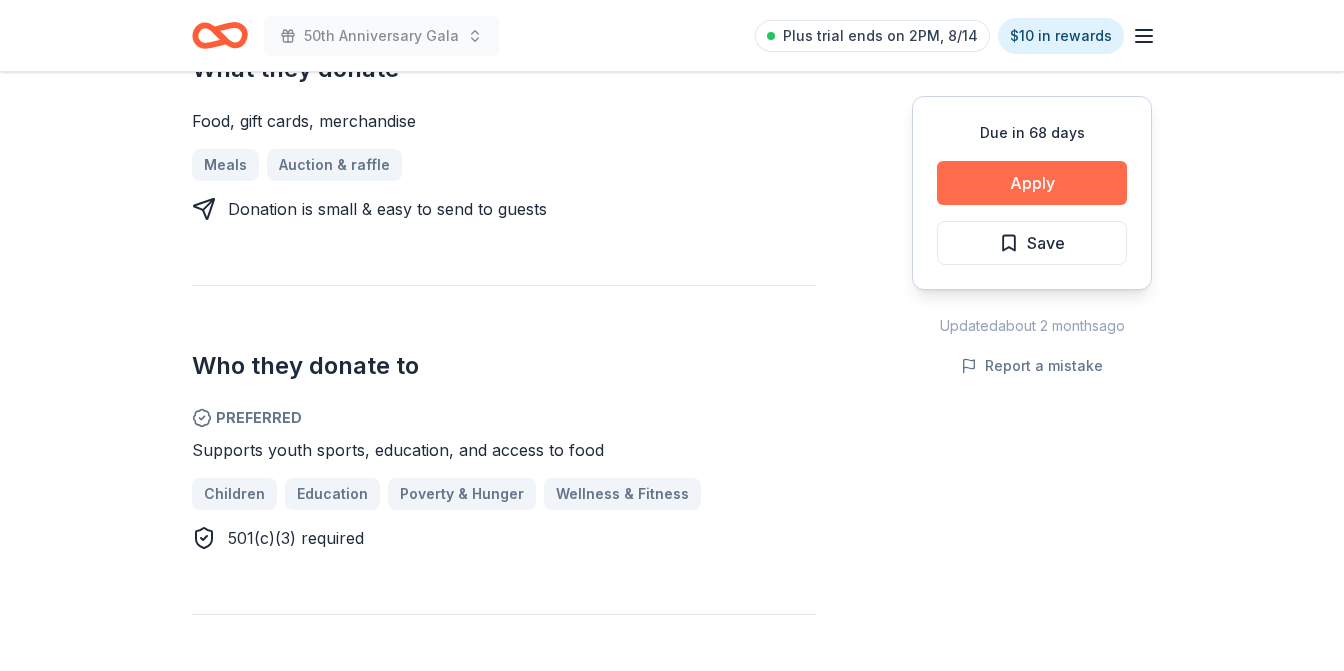 click on "Apply" at bounding box center [1032, 183] 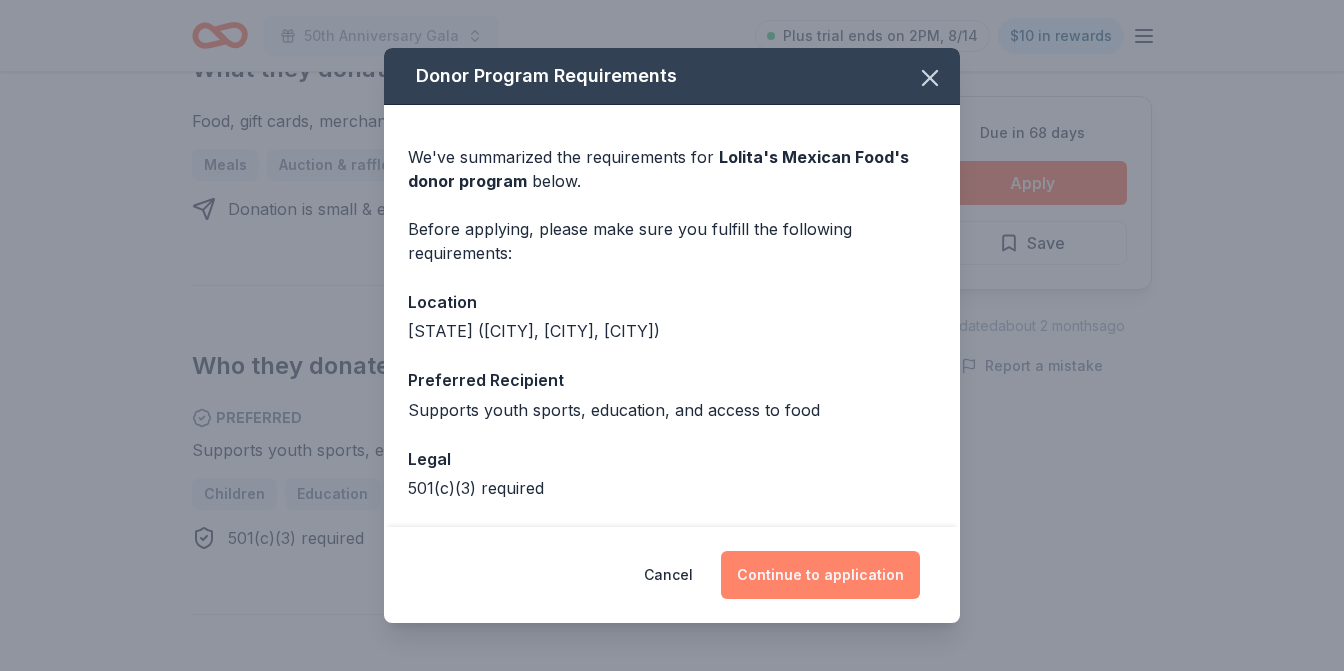 click on "Continue to application" at bounding box center (820, 575) 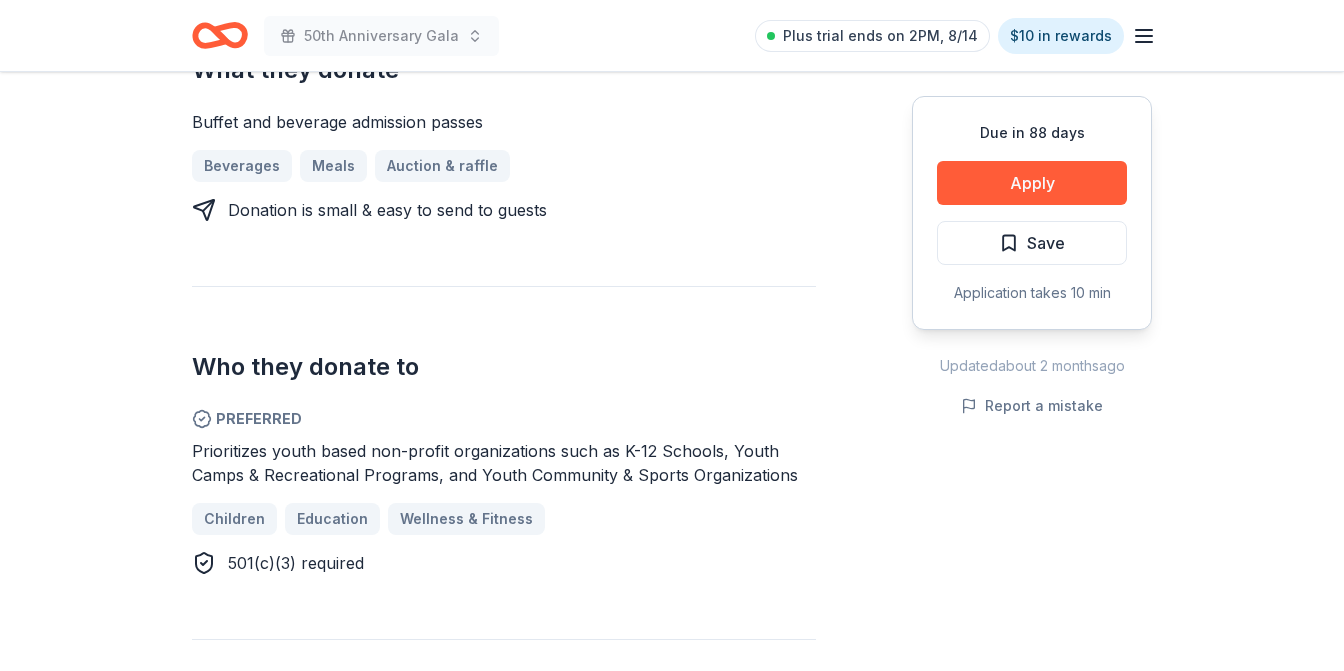 scroll, scrollTop: 927, scrollLeft: 0, axis: vertical 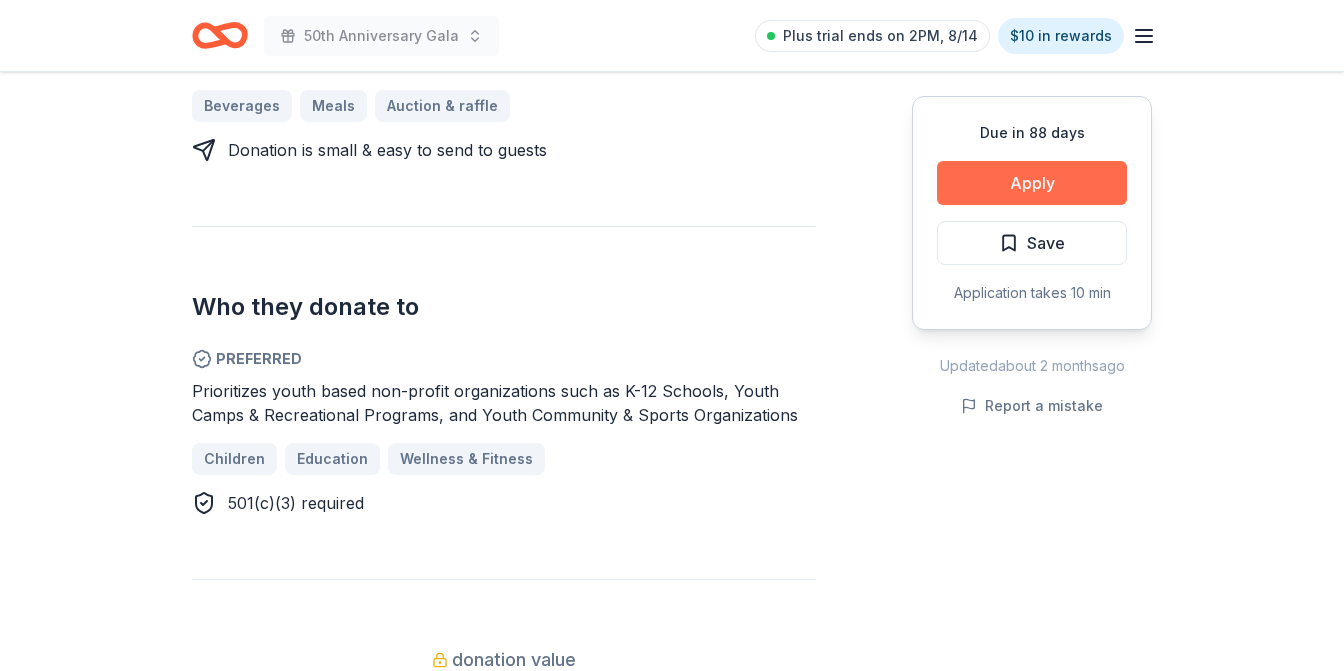 click on "Apply" at bounding box center [1032, 183] 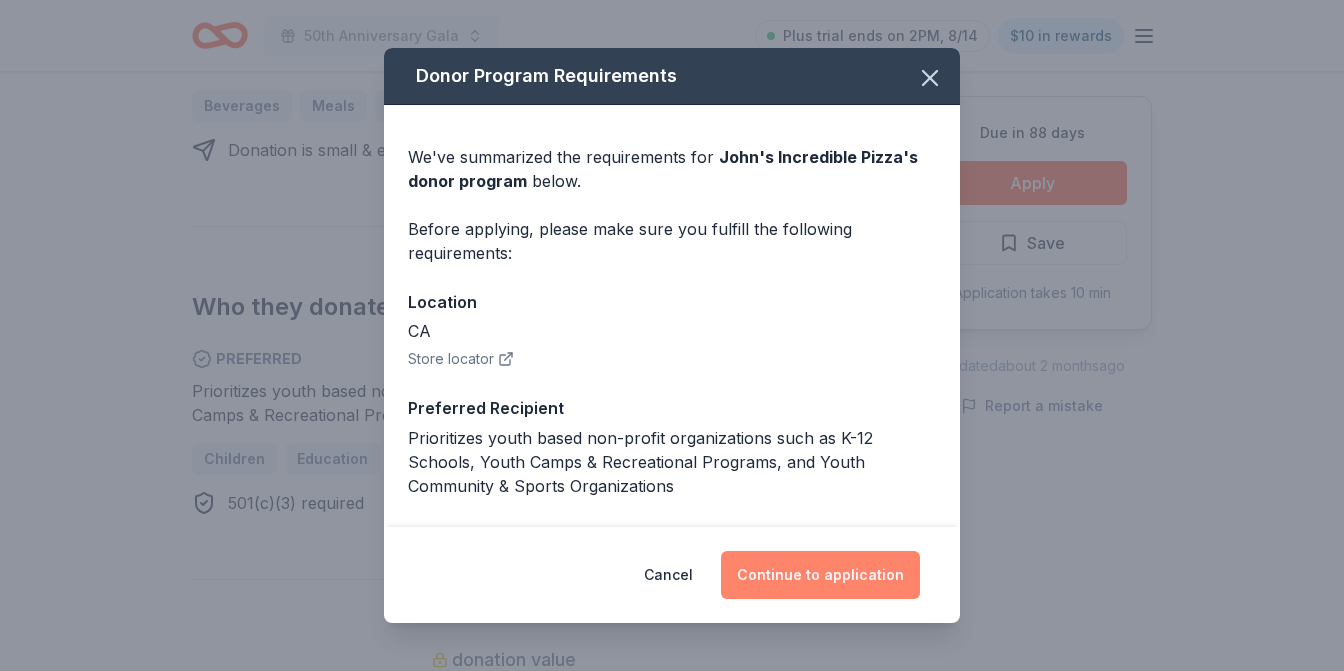 click on "Continue to application" at bounding box center [820, 575] 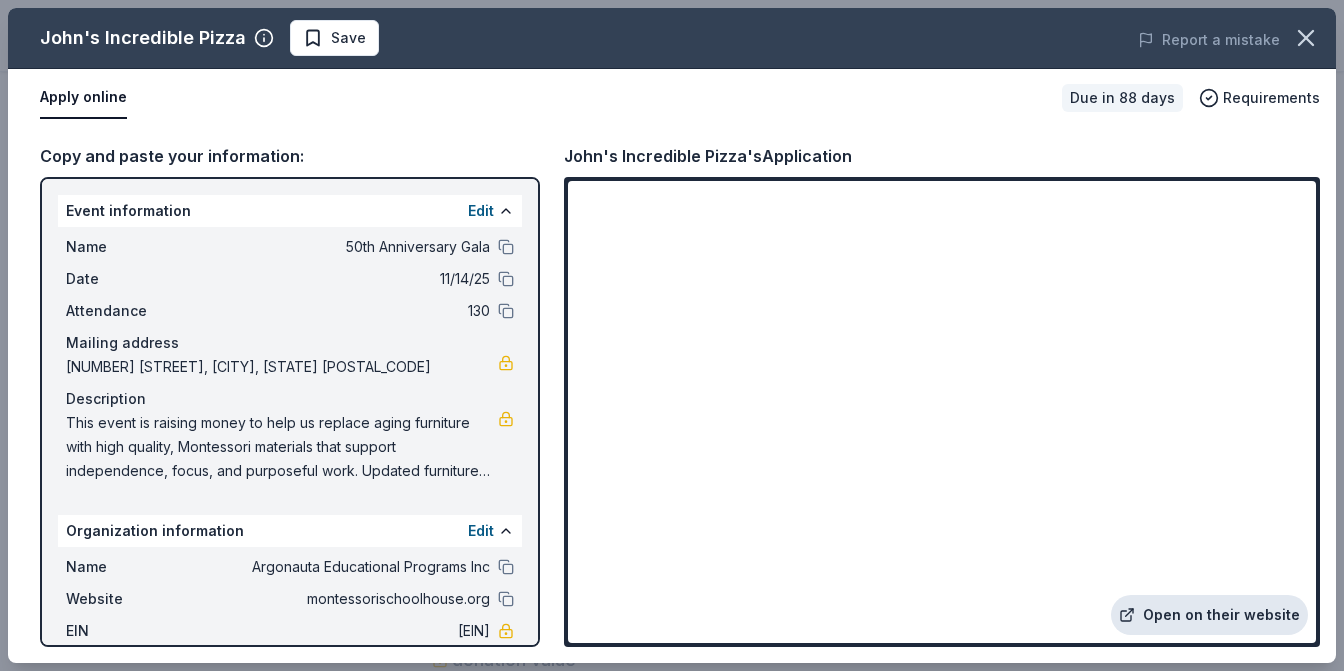 click on "Open on their website" at bounding box center (1209, 615) 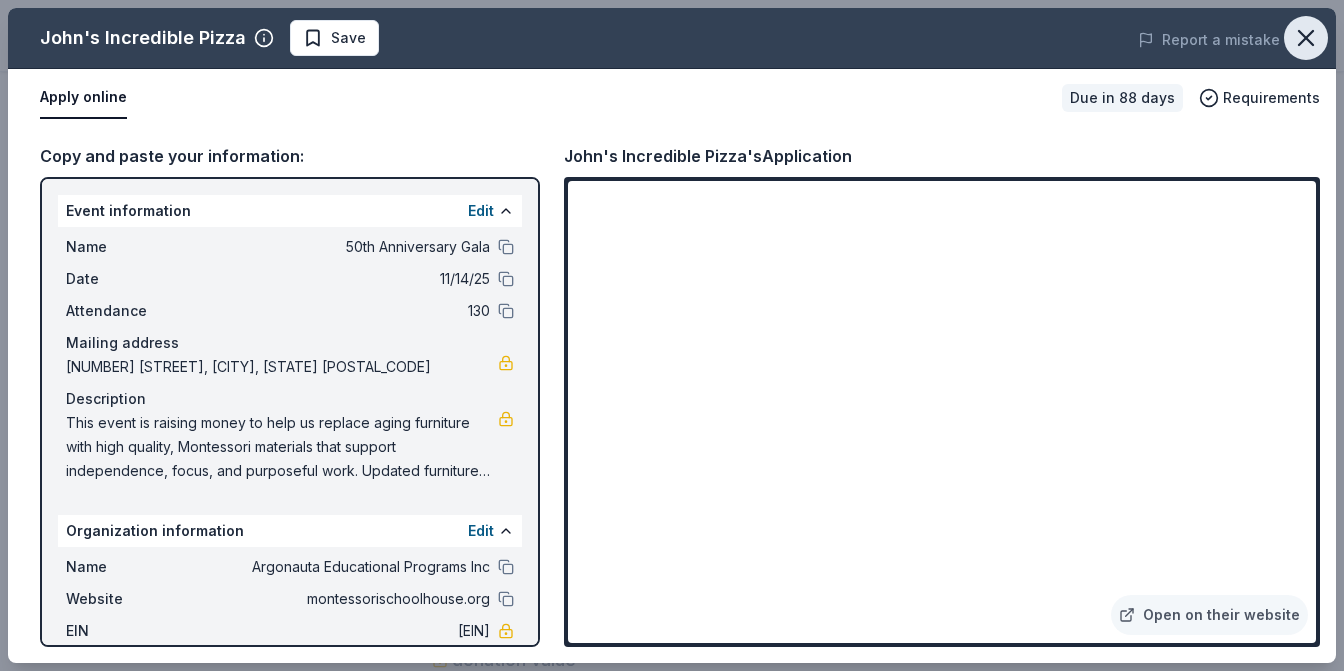 click 